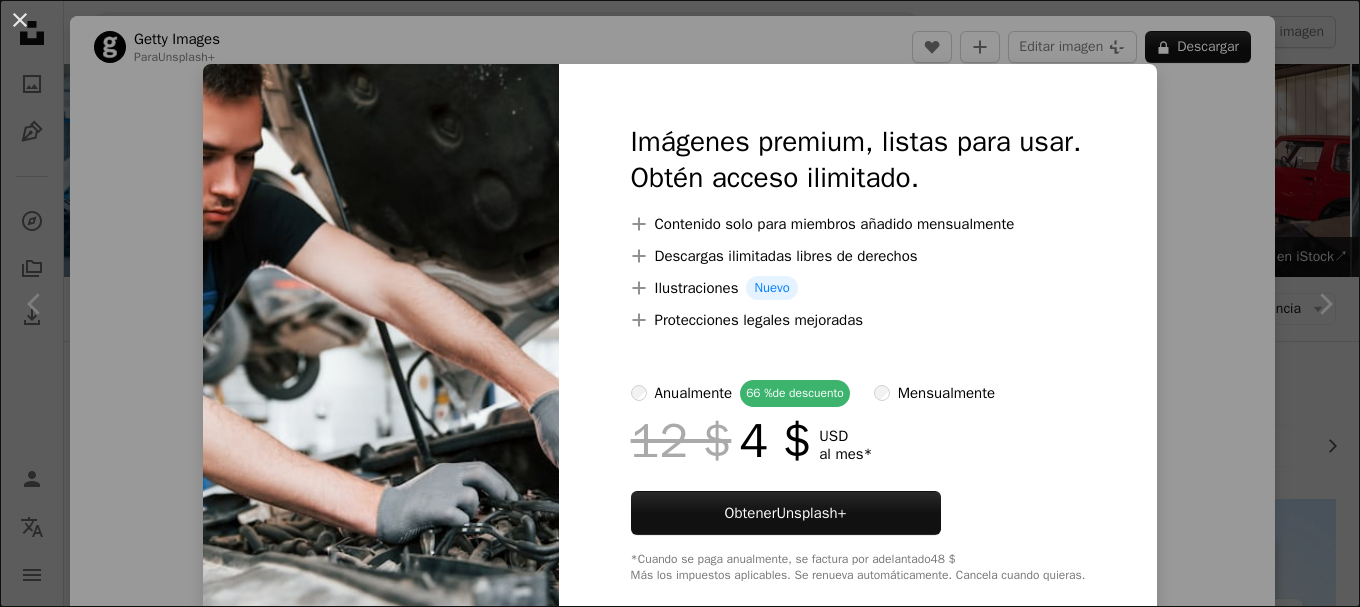 scroll, scrollTop: 500, scrollLeft: 0, axis: vertical 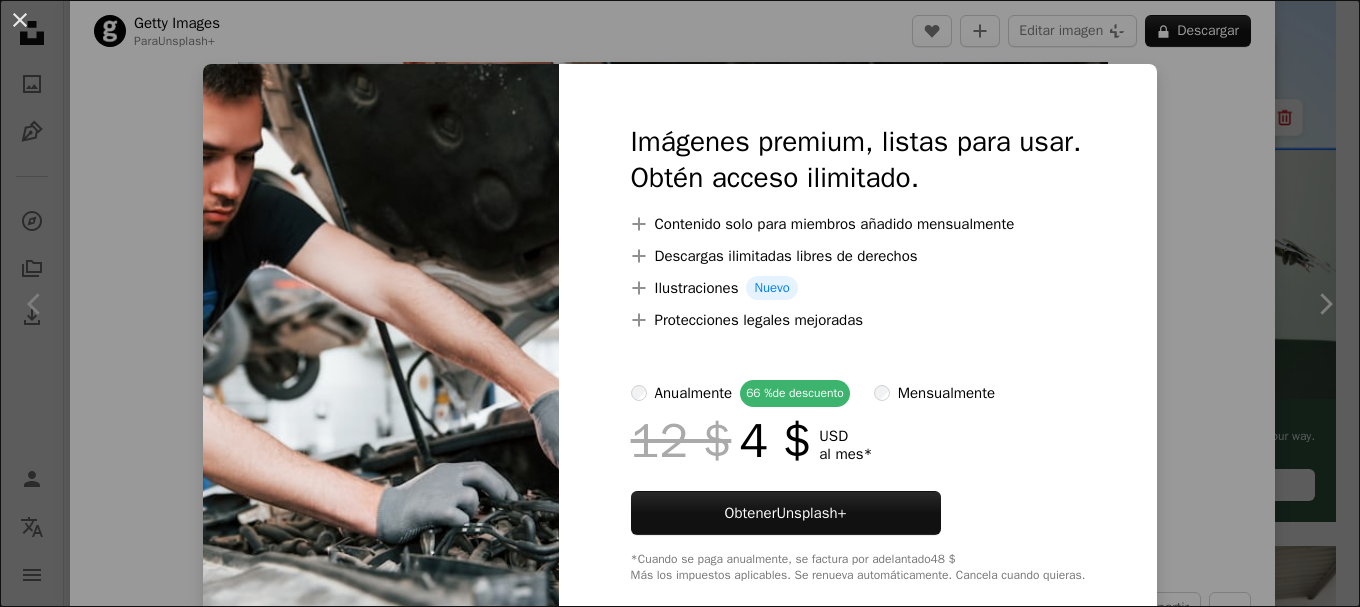 click on "An X shape Imágenes premium, listas para usar. Obtén acceso ilimitado. A plus sign Contenido solo para miembros añadido mensualmente A plus sign Descargas ilimitadas libres de derechos A plus sign Ilustraciones  Nuevo A plus sign Protecciones legales mejoradas anualmente 66 %  de descuento mensualmente 12 $   4 $ USD al mes * Obtener  Unsplash+ *Cuando se paga anualmente, se factura por adelantado  48 $ Más los impuestos aplicables. Se renueva automáticamente. Cancela cuando quieras." at bounding box center [680, 303] 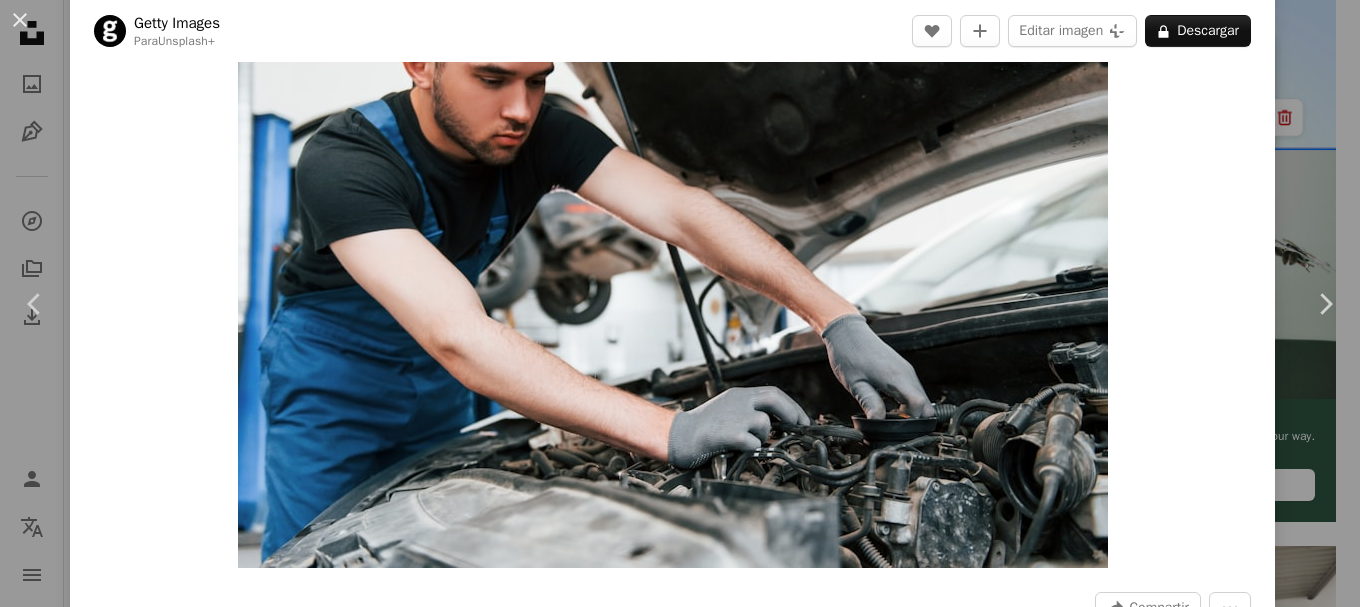 click on "An X shape Chevron left Chevron right Getty Images Para  Unsplash+ A heart A plus sign Editar imagen   Plus sign for Unsplash+ A lock   Descargar Zoom in A forward-right arrow Compartir More Actions Calendar outlined Publicado el  28 de agosto de 2022 Safety Con la  Licencia Unsplash+ negocio diseño adulto belleza éxito transporte Ucrania camisa tienda tráfico venta garaje día uniforme taberna equitación ocupación Solo hombres color gris Fondos De esta serie Chevron right Plus sign for Unsplash+ Plus sign for Unsplash+ Plus sign for Unsplash+ Plus sign for Unsplash+ Plus sign for Unsplash+ Plus sign for Unsplash+ Plus sign for Unsplash+ Plus sign for Unsplash+ Plus sign for Unsplash+ Imágenes relacionadas Plus sign for Unsplash+ A heart A plus sign Getty Images Para  Unsplash+ A lock   Descargar Plus sign for Unsplash+ A heart A plus sign Getty Images Para  Unsplash+ A lock   Descargar Plus sign for Unsplash+ A heart A plus sign Getty Images Para  Unsplash+ A lock" at bounding box center [680, 303] 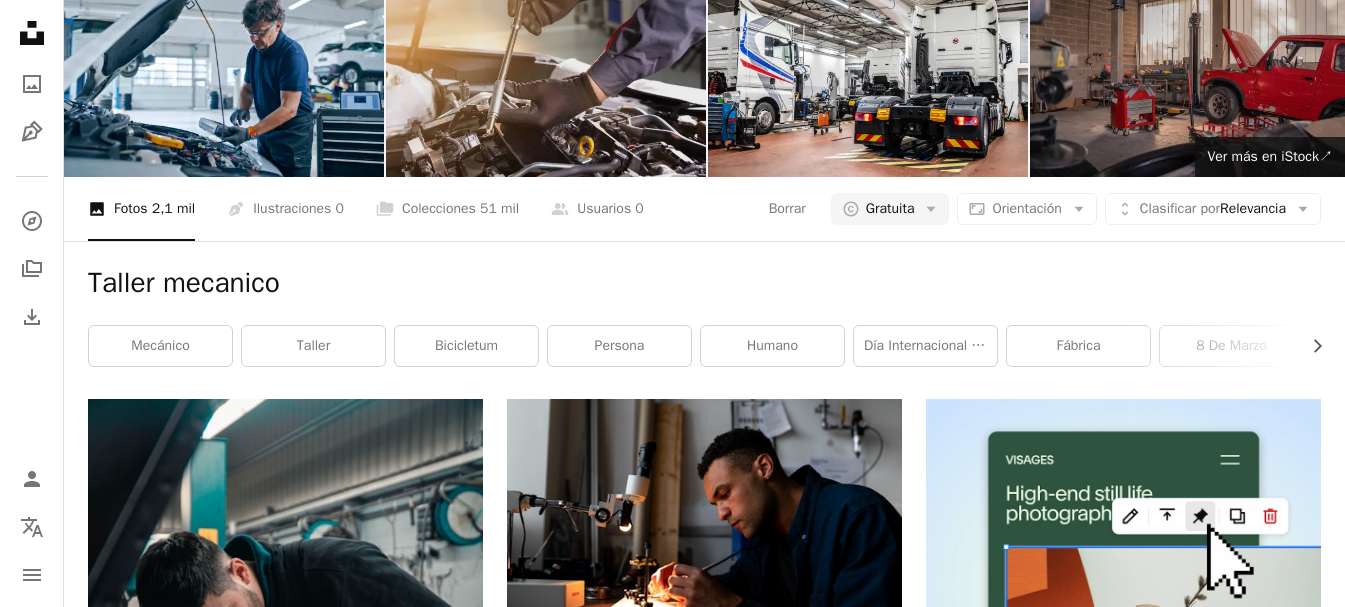 scroll, scrollTop: 0, scrollLeft: 0, axis: both 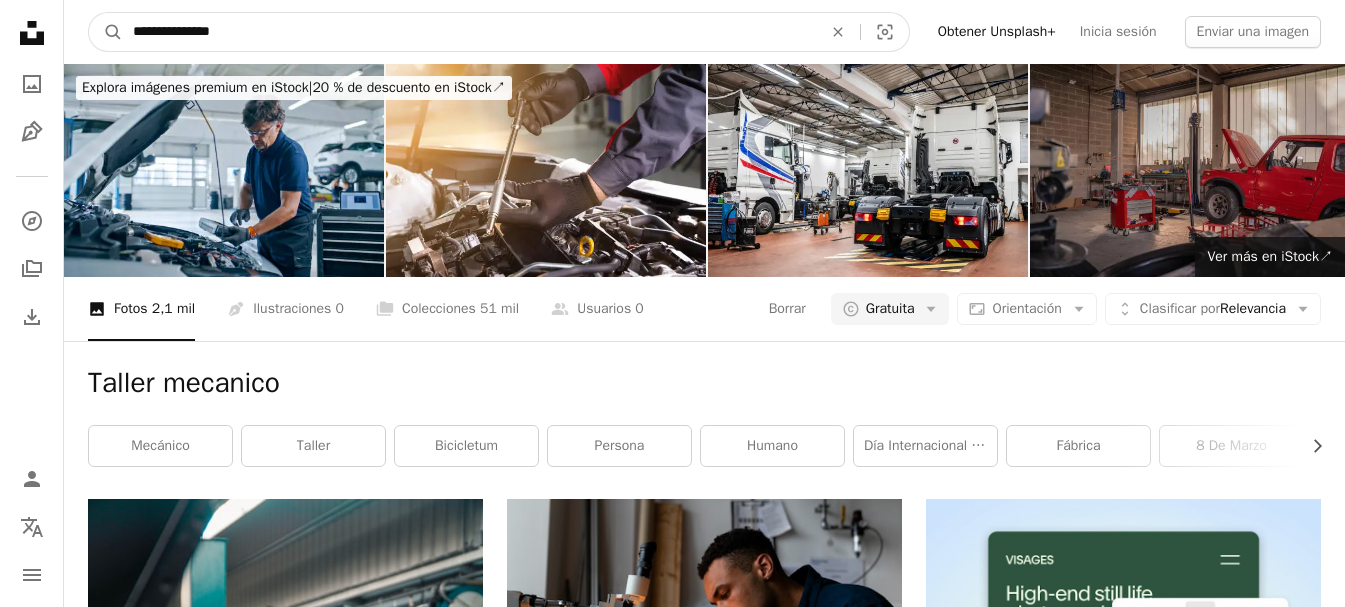 click on "**********" at bounding box center [469, 32] 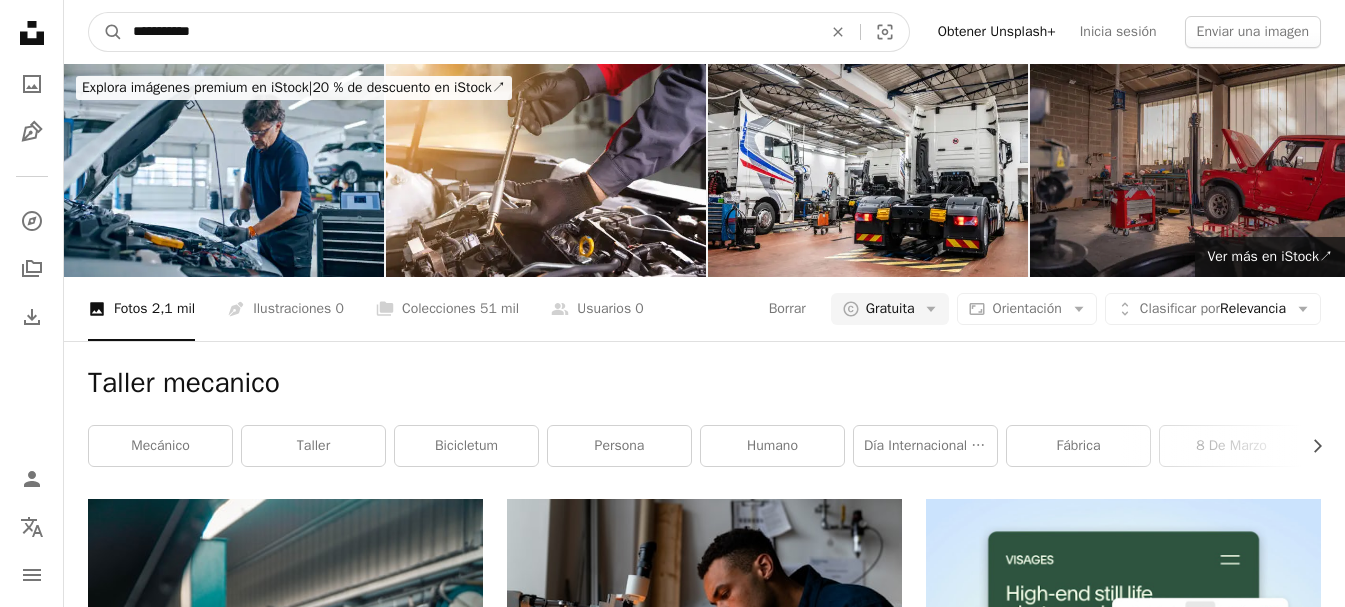 type on "**********" 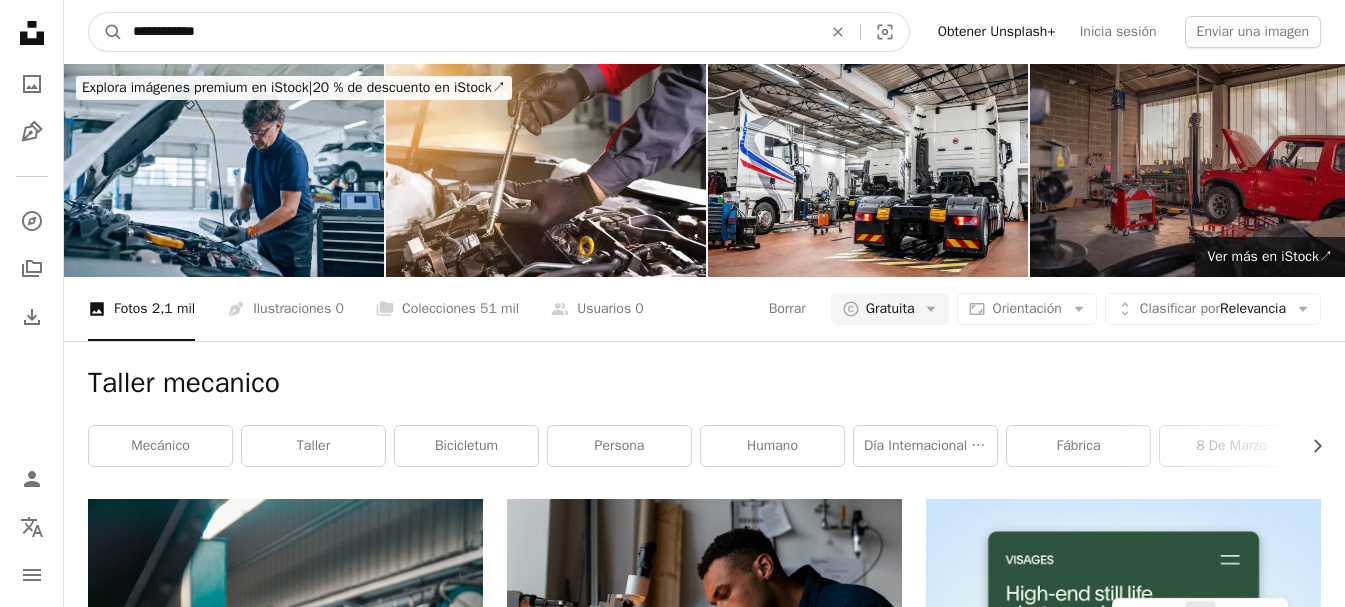 click on "A magnifying glass" at bounding box center (106, 32) 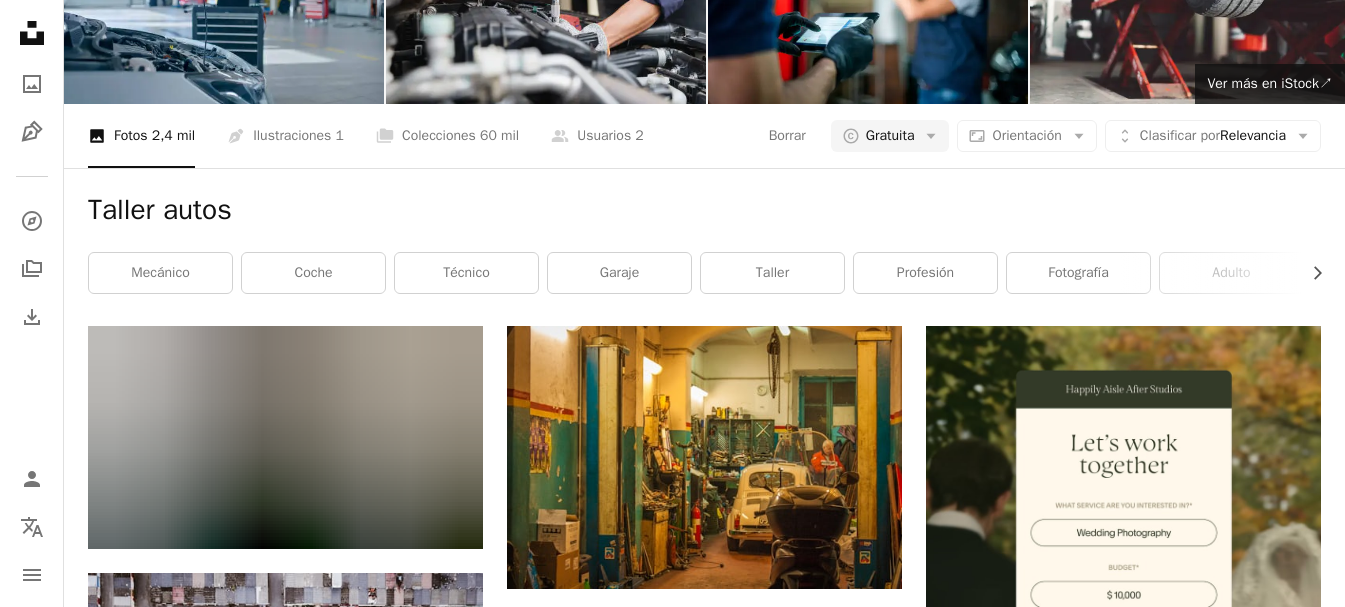scroll, scrollTop: 200, scrollLeft: 0, axis: vertical 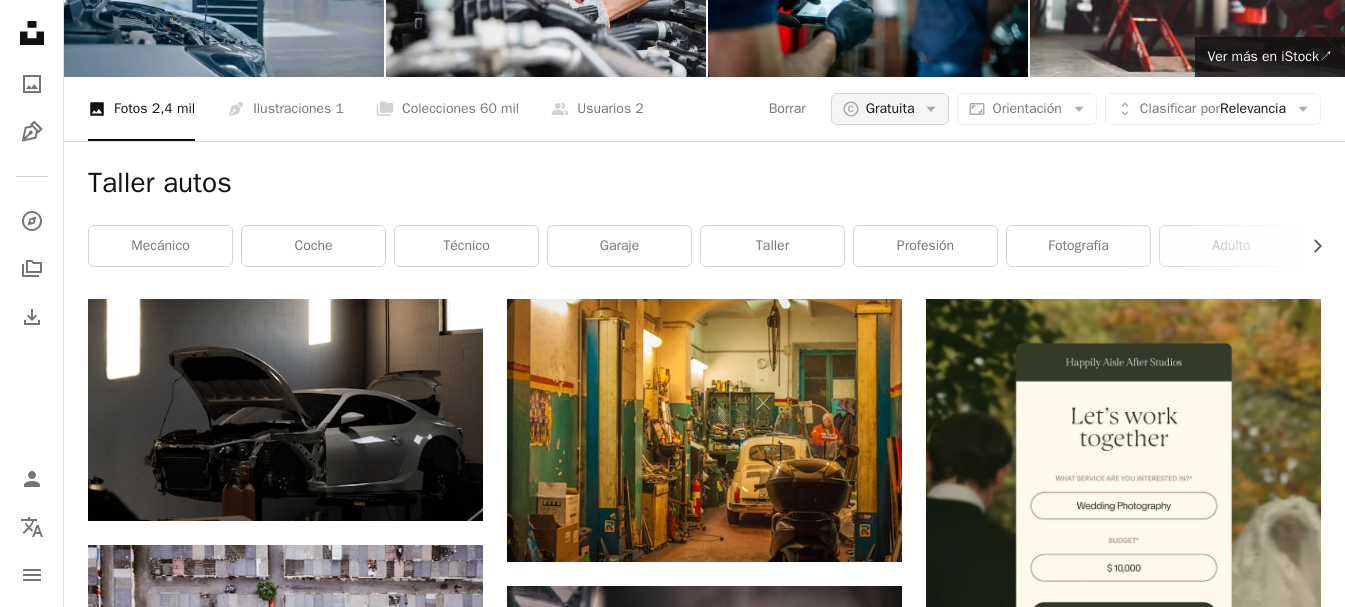 click on "Gratuita" at bounding box center [890, 109] 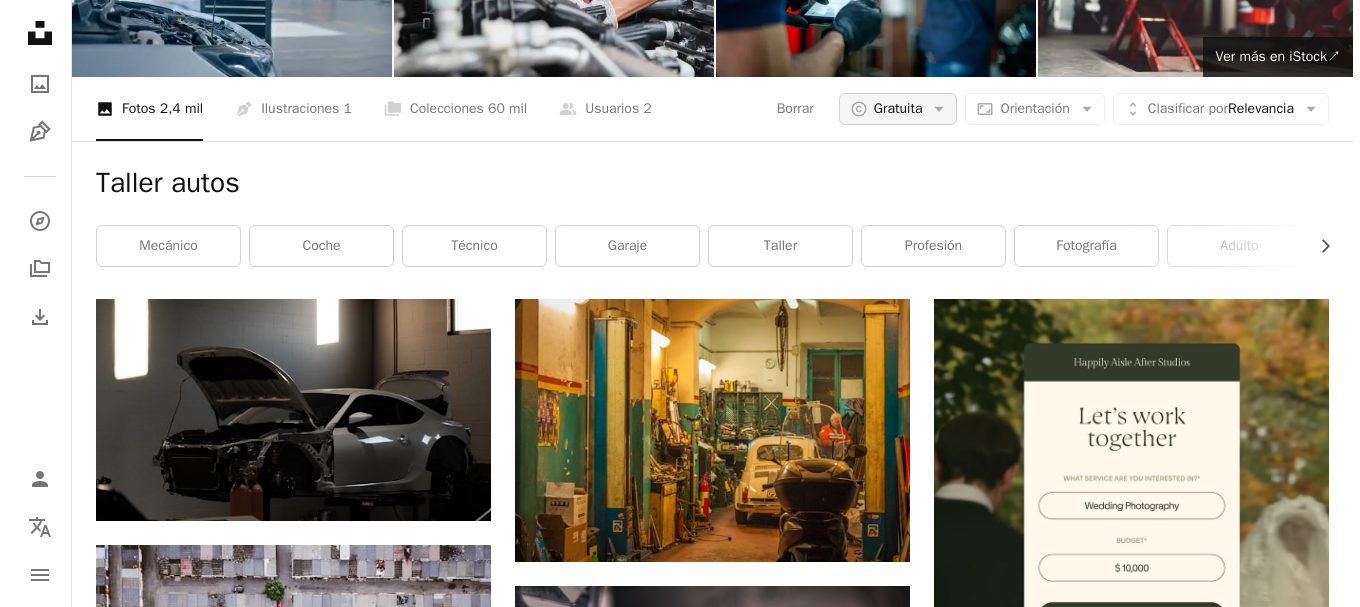 scroll, scrollTop: 0, scrollLeft: 0, axis: both 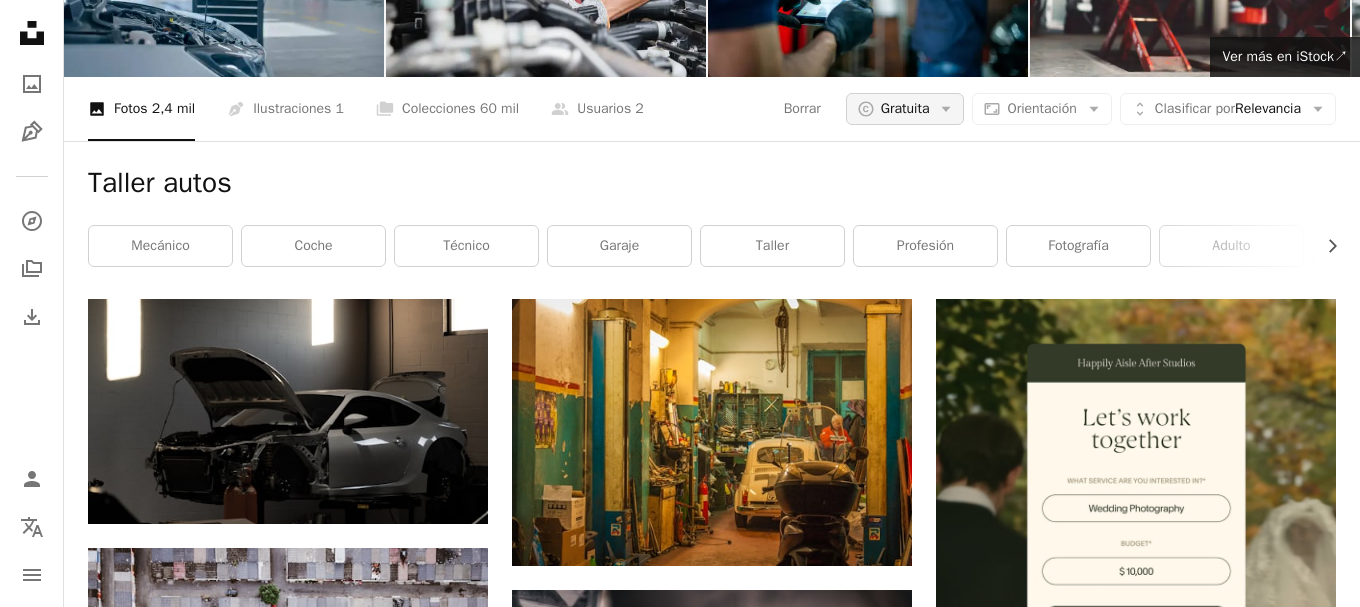 click on "Gratuita" at bounding box center (905, 109) 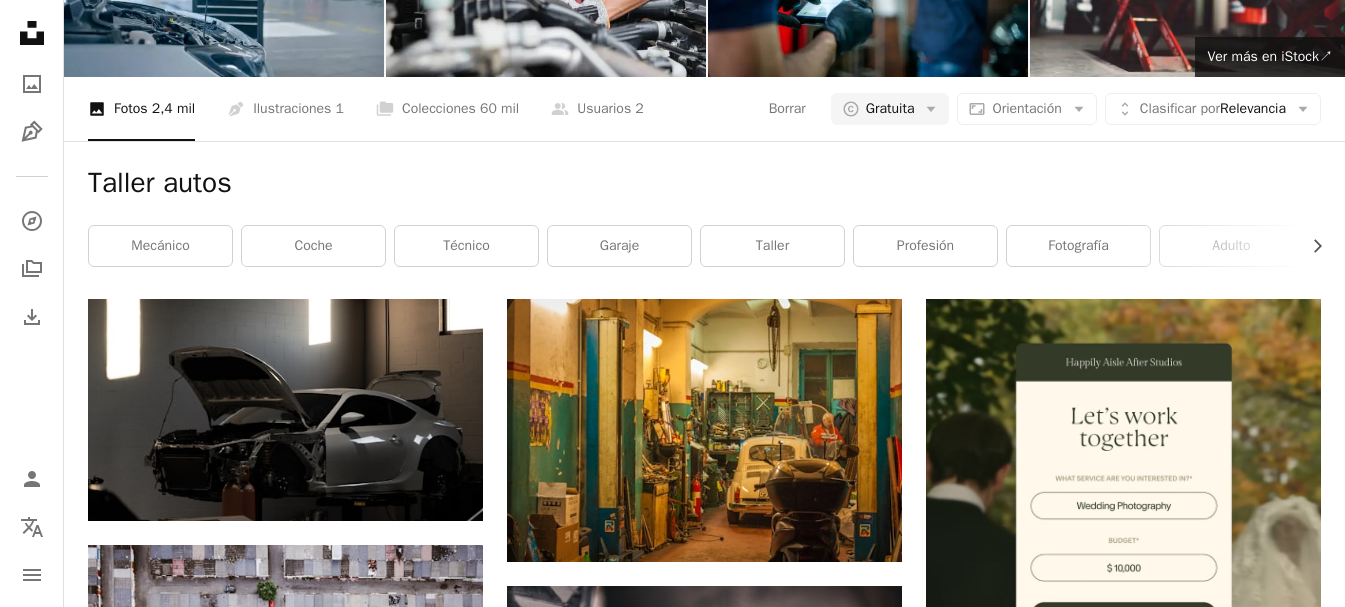 scroll, scrollTop: 2300, scrollLeft: 0, axis: vertical 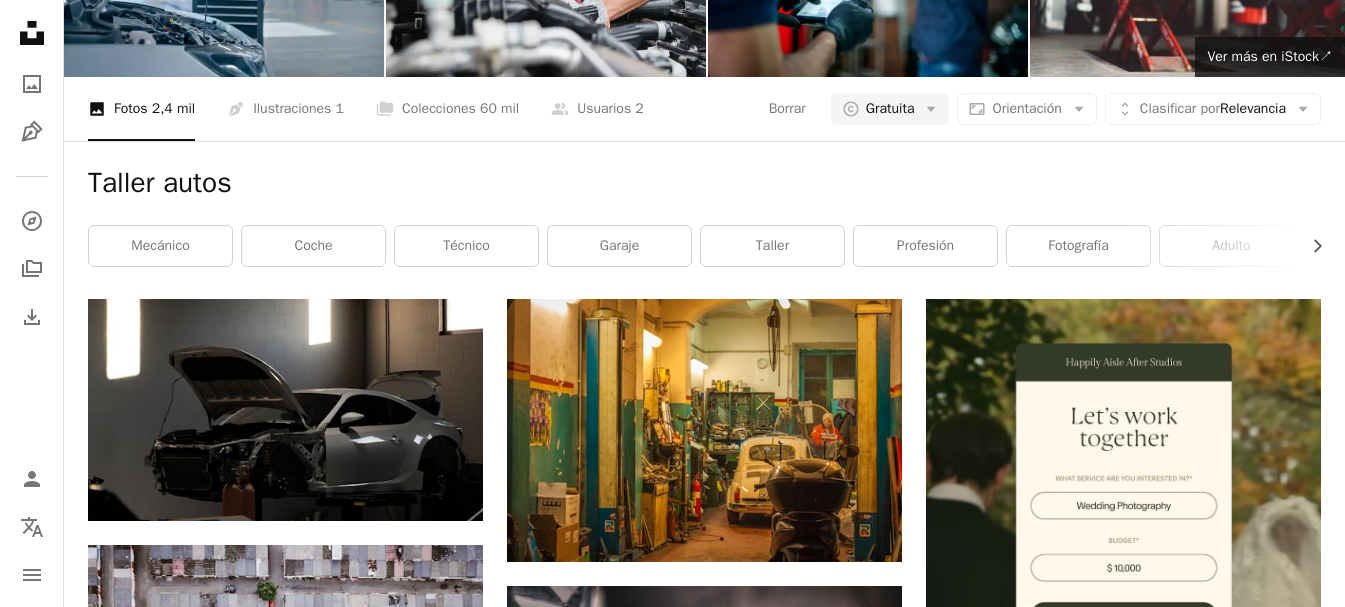 click on "Cargar más" at bounding box center [704, 3866] 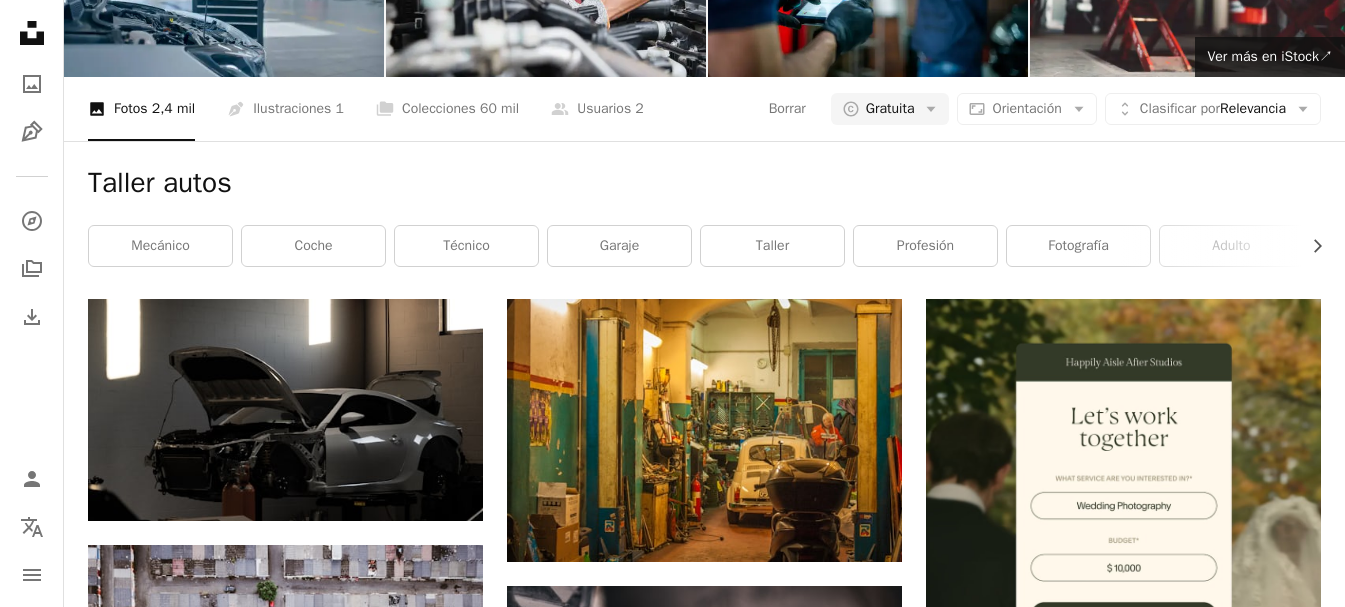 scroll, scrollTop: 7984, scrollLeft: 0, axis: vertical 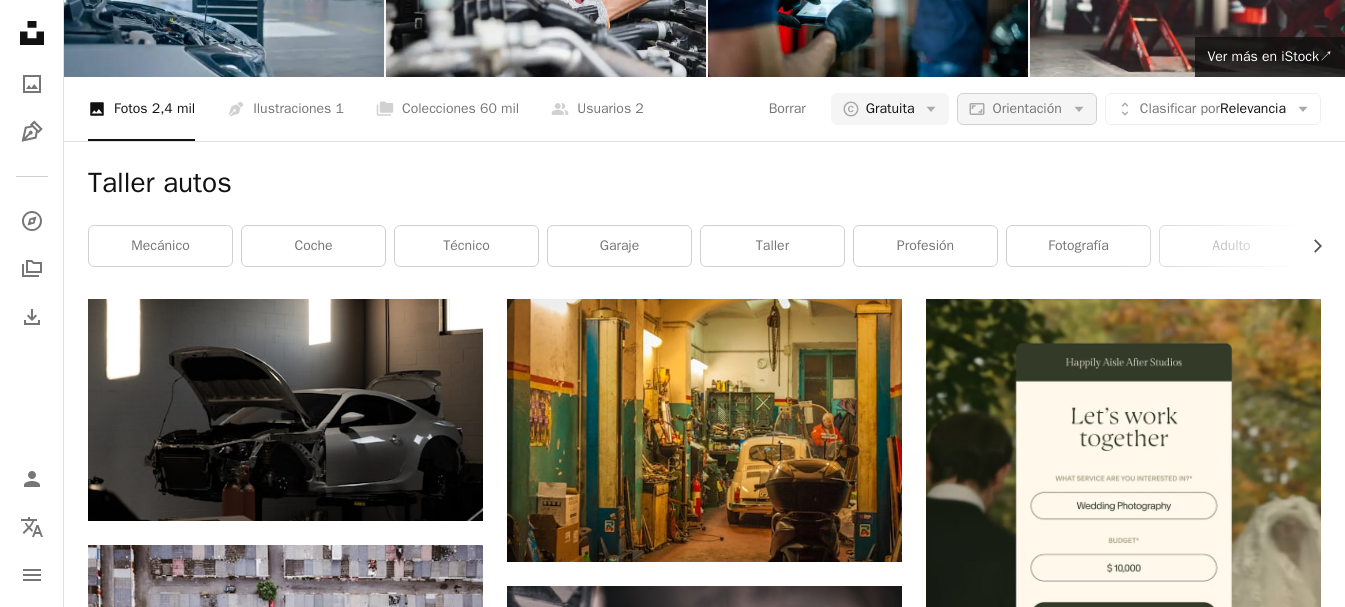 click on "Aspect ratio Orientación Arrow down" at bounding box center [1026, 109] 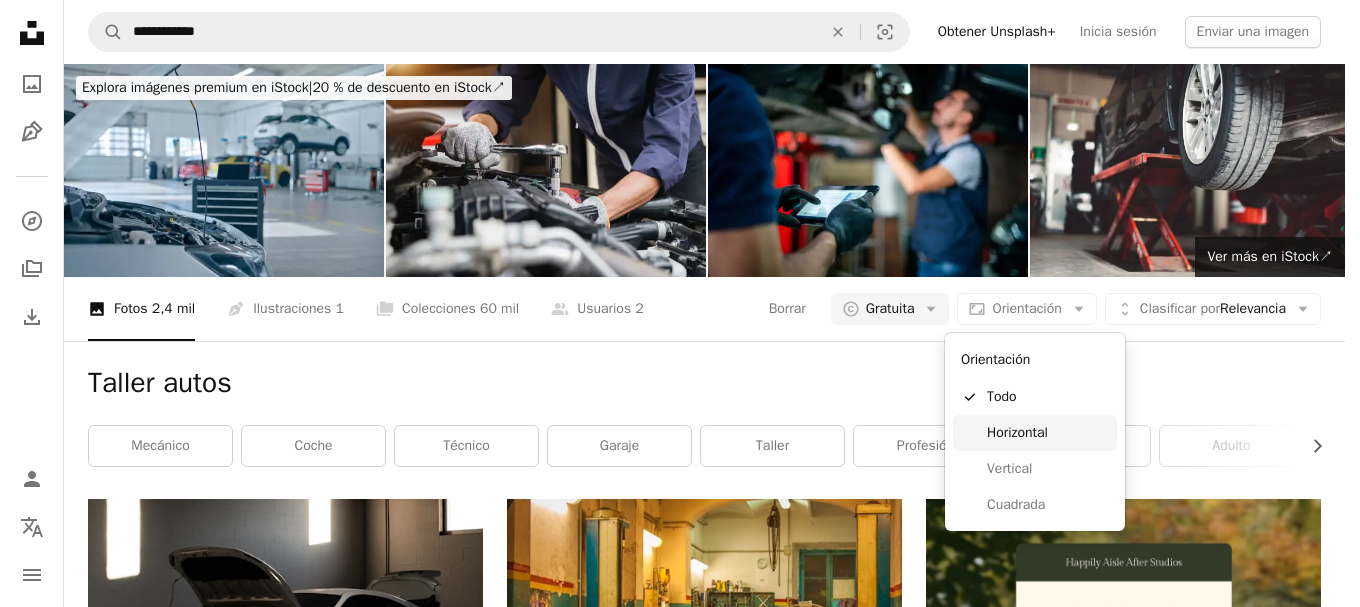 click on "Horizontal" at bounding box center (1048, 433) 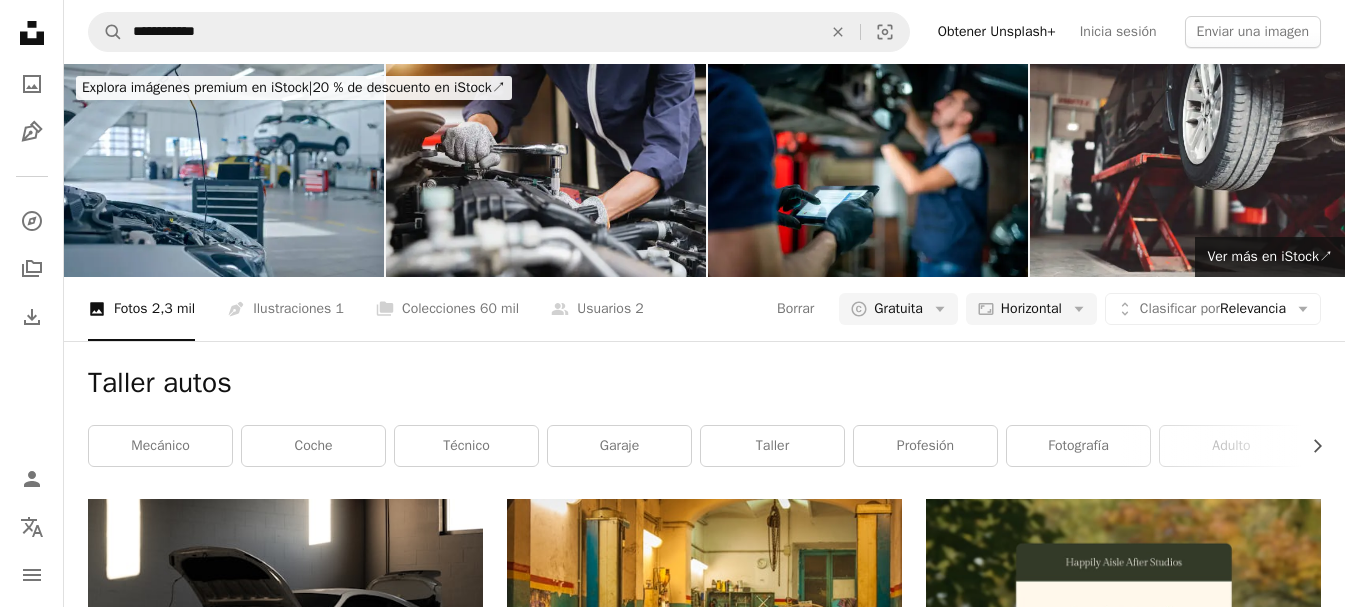 scroll, scrollTop: 23400, scrollLeft: 0, axis: vertical 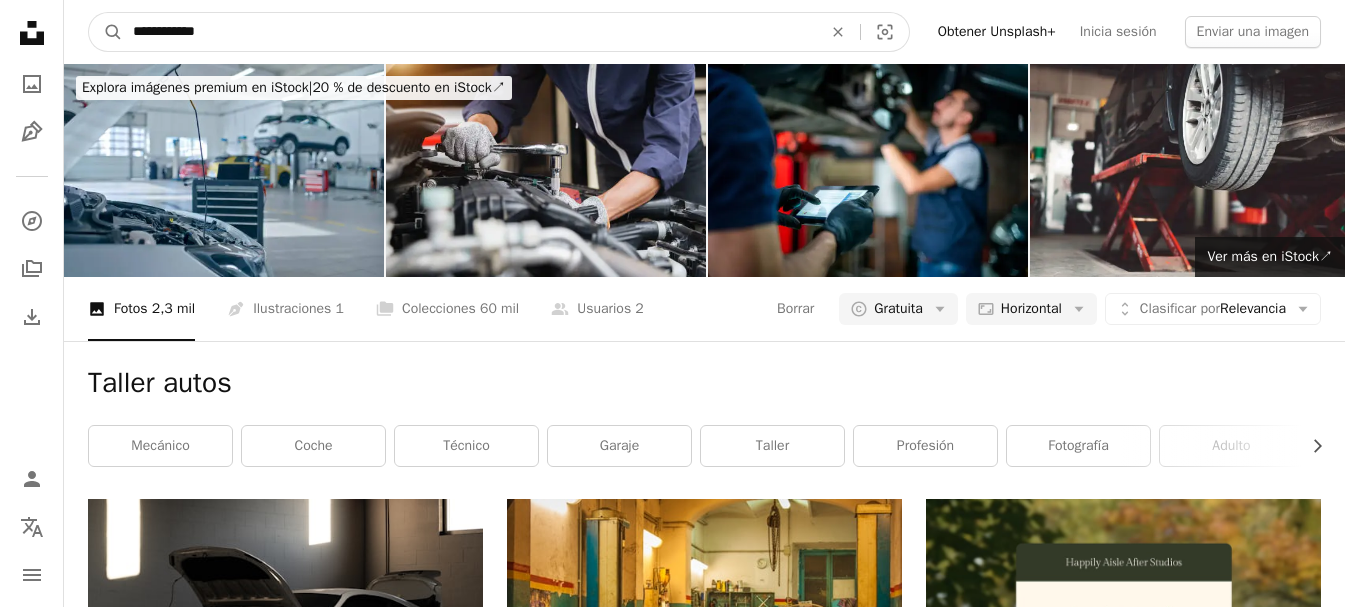 click on "**********" at bounding box center (469, 32) 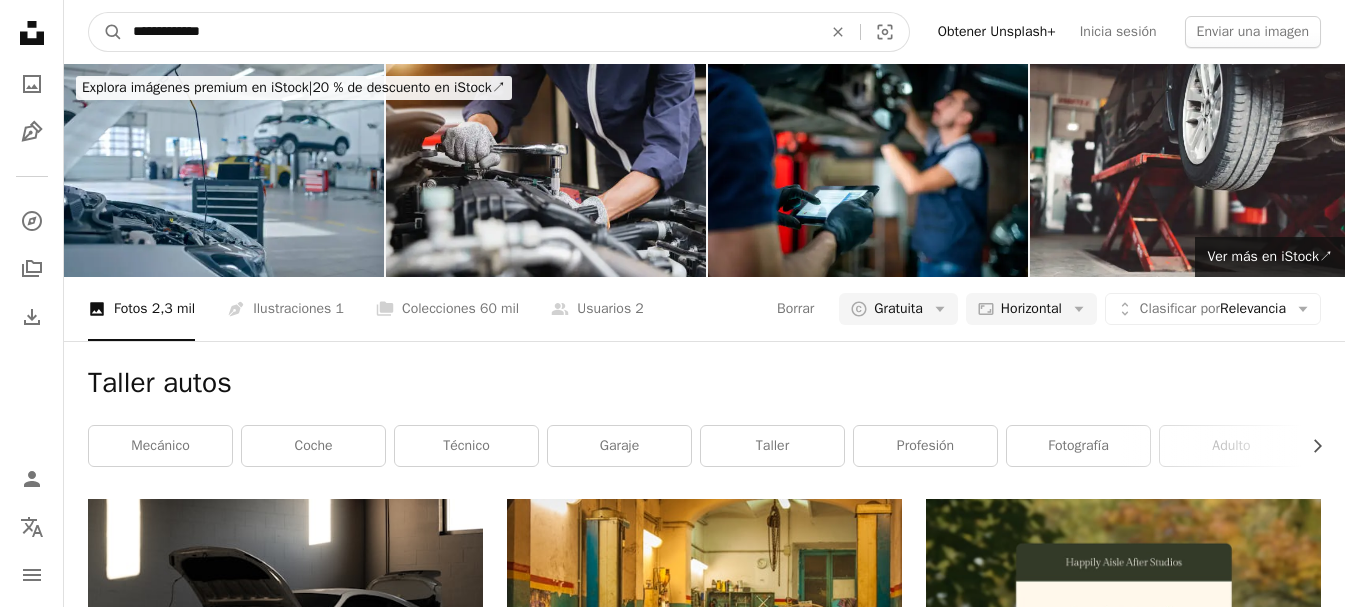 type on "**********" 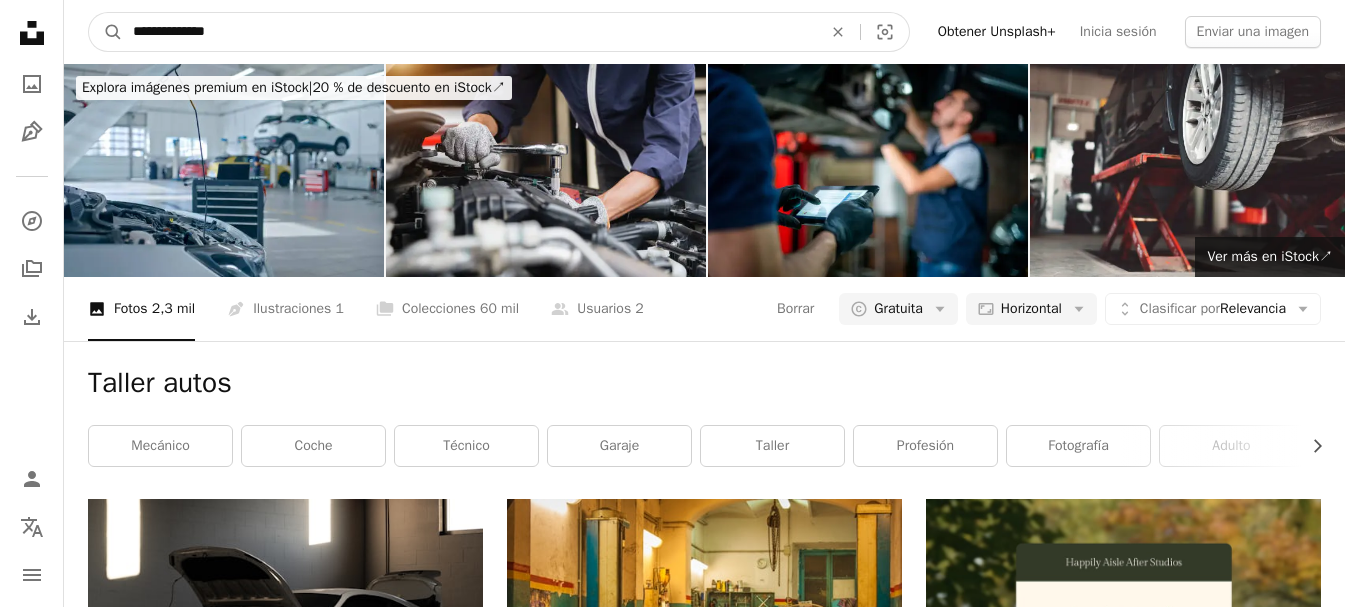 click on "A magnifying glass" at bounding box center [106, 32] 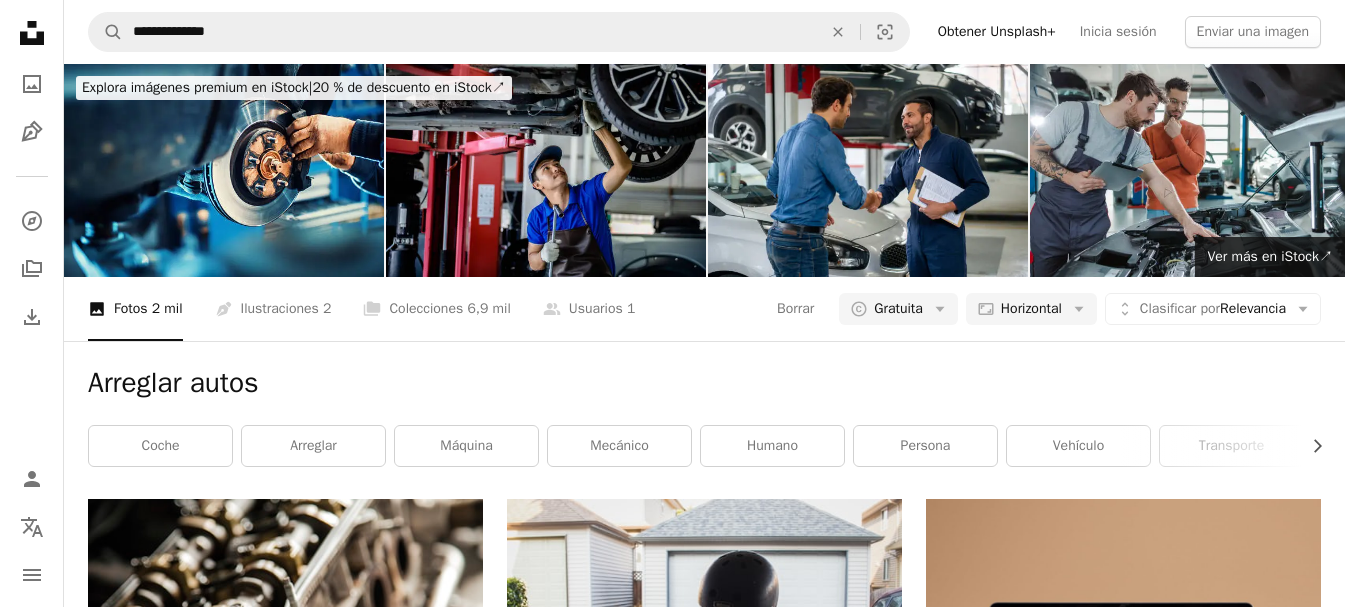 scroll, scrollTop: 1800, scrollLeft: 0, axis: vertical 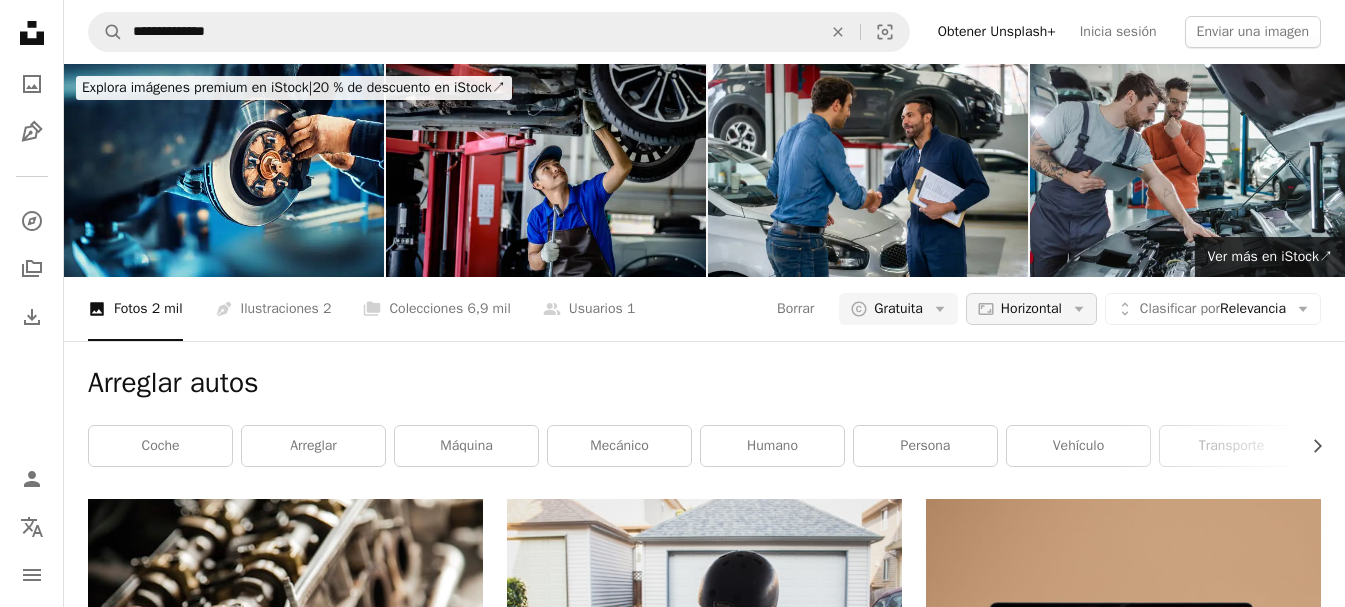 click on "**********" at bounding box center [672, 6945] 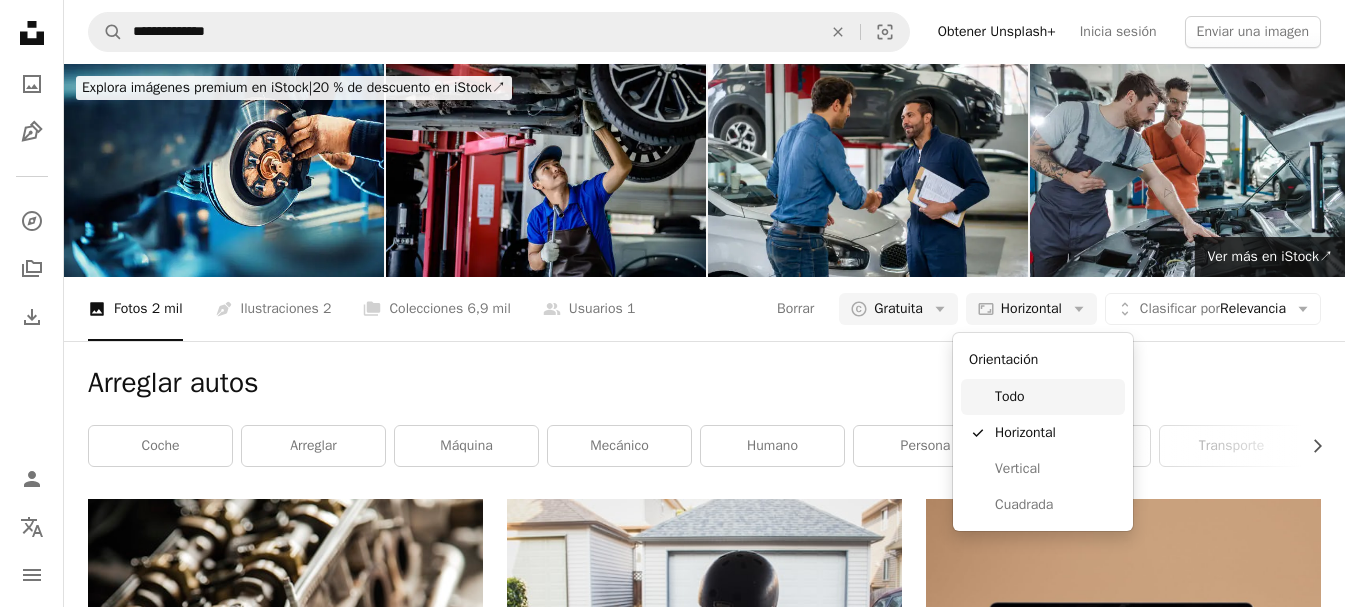 click on "Todo" at bounding box center [1056, 397] 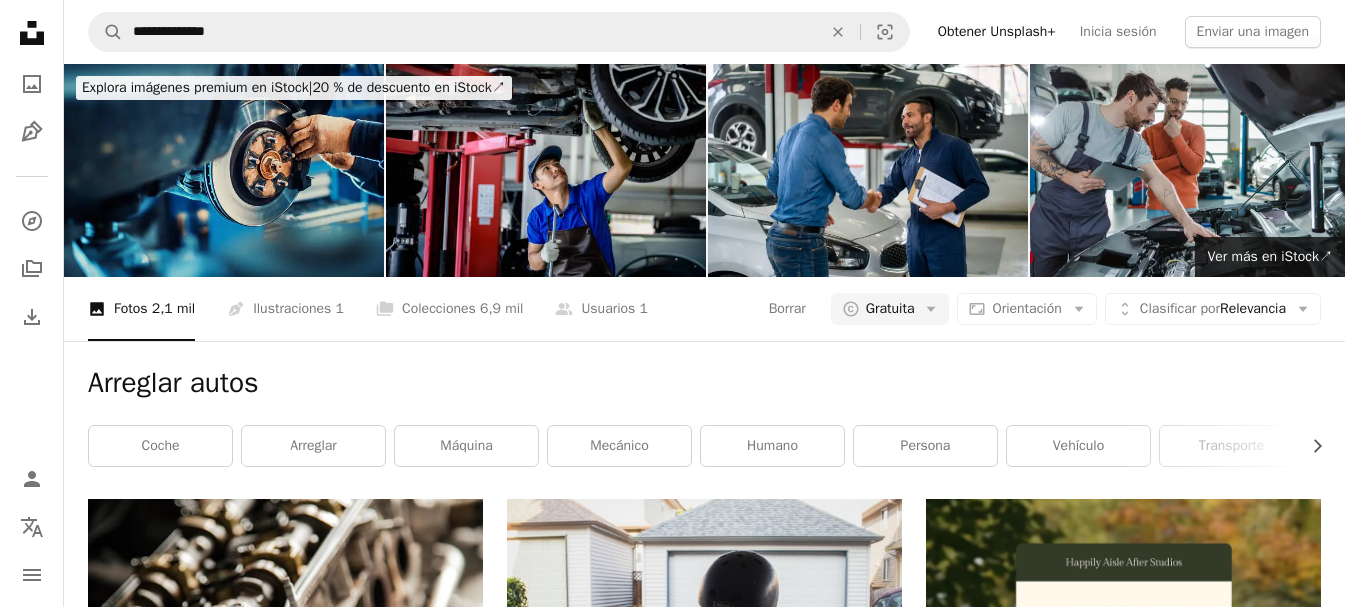 scroll, scrollTop: 0, scrollLeft: 0, axis: both 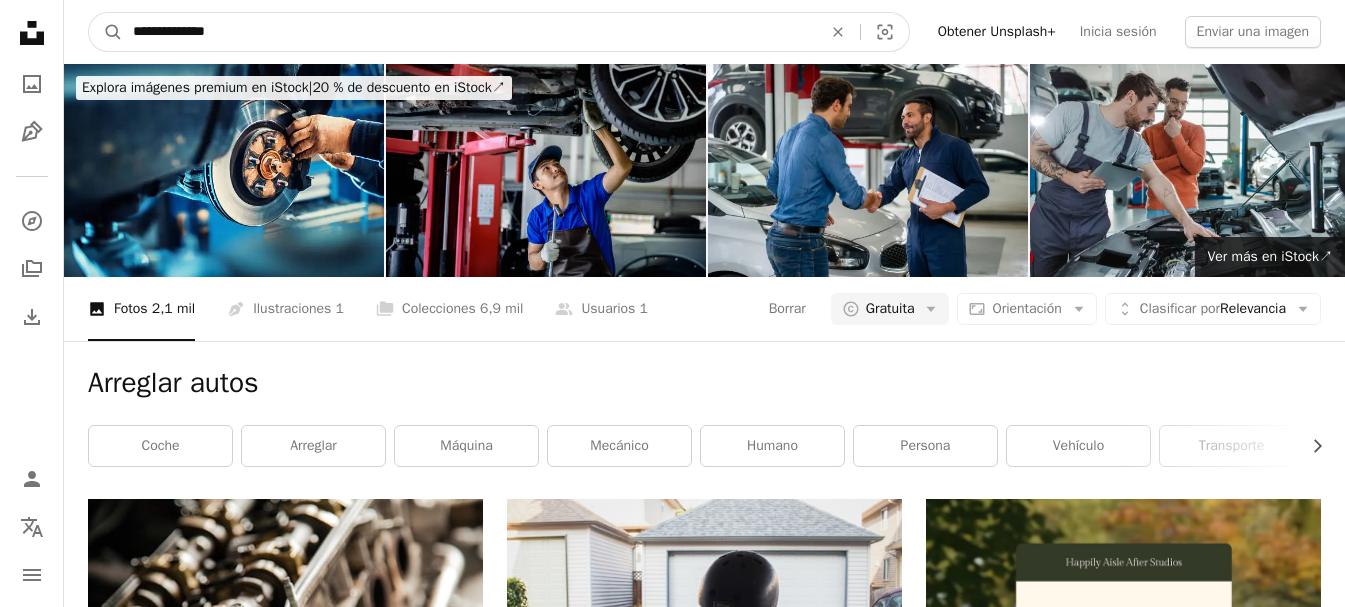 click on "**********" at bounding box center (469, 32) 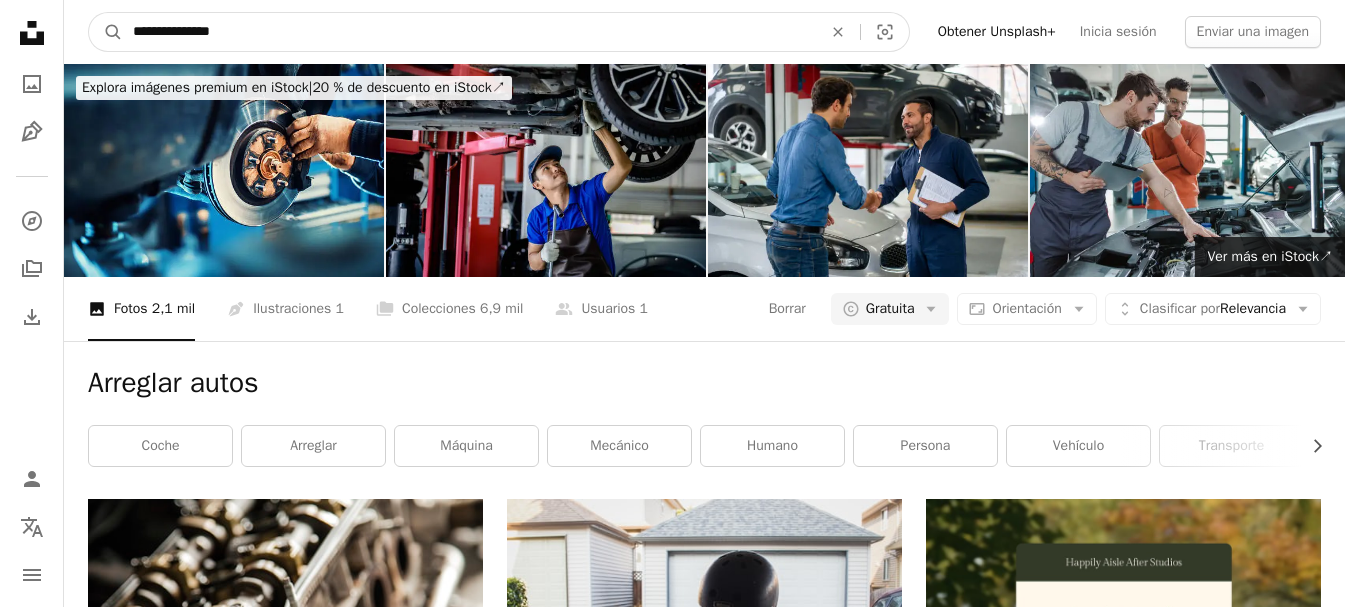 type on "**********" 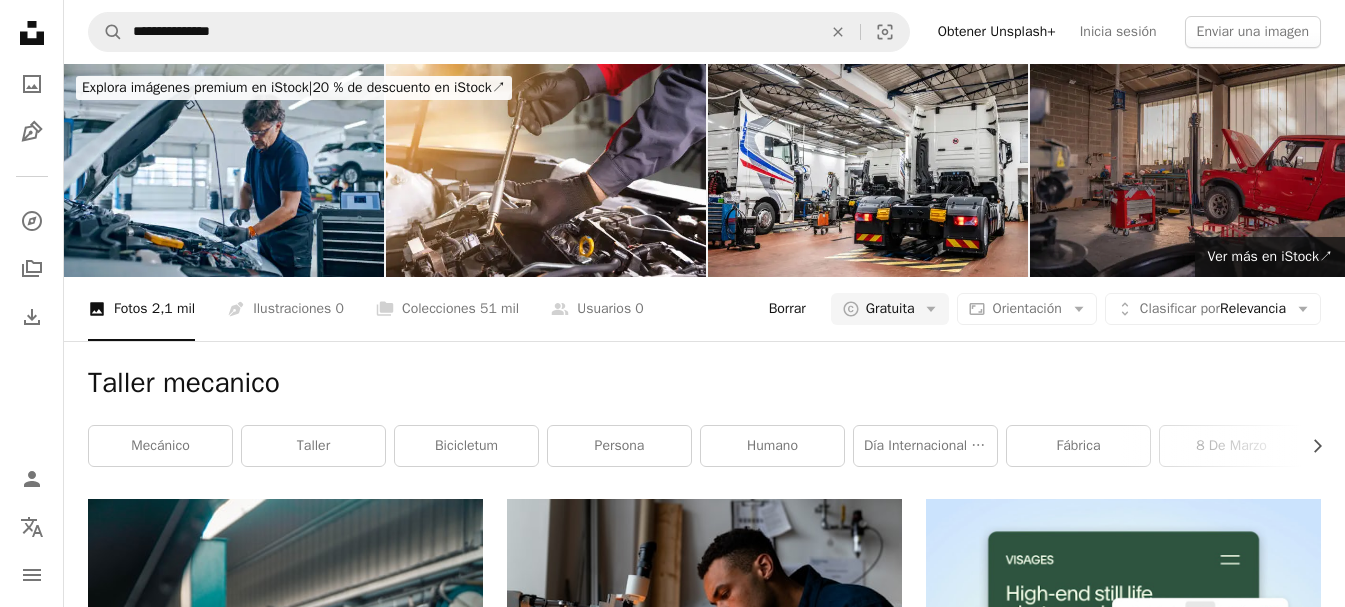 scroll, scrollTop: 100, scrollLeft: 0, axis: vertical 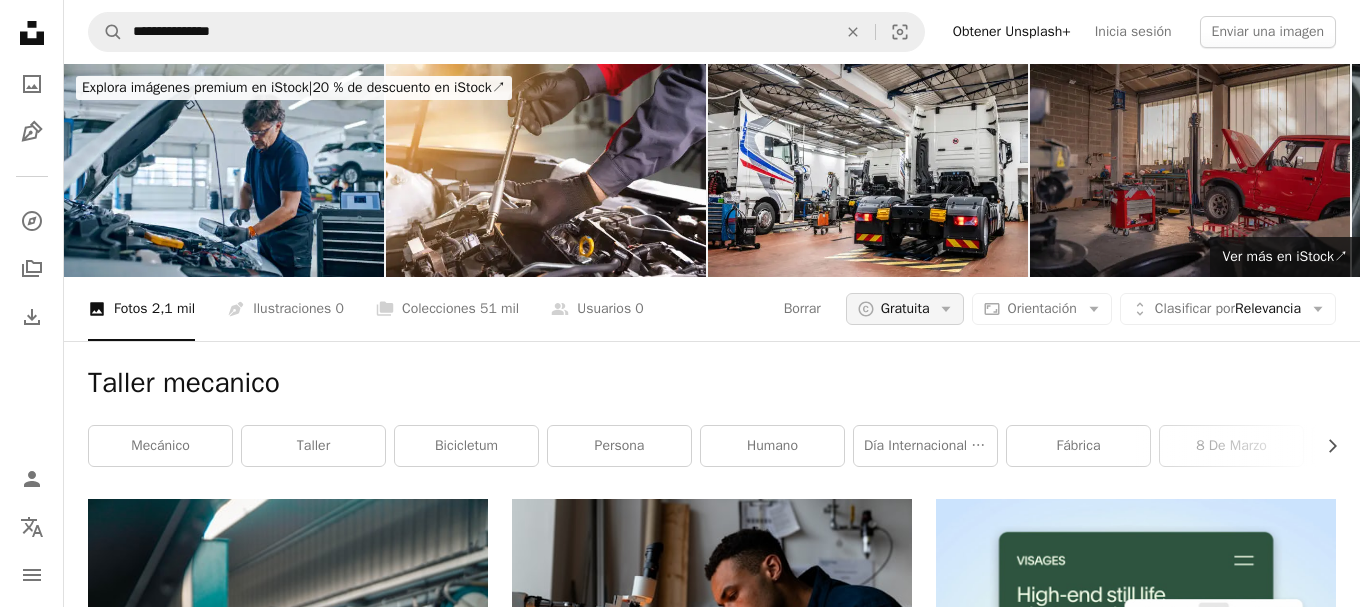 click on "Gratuita" at bounding box center [905, 309] 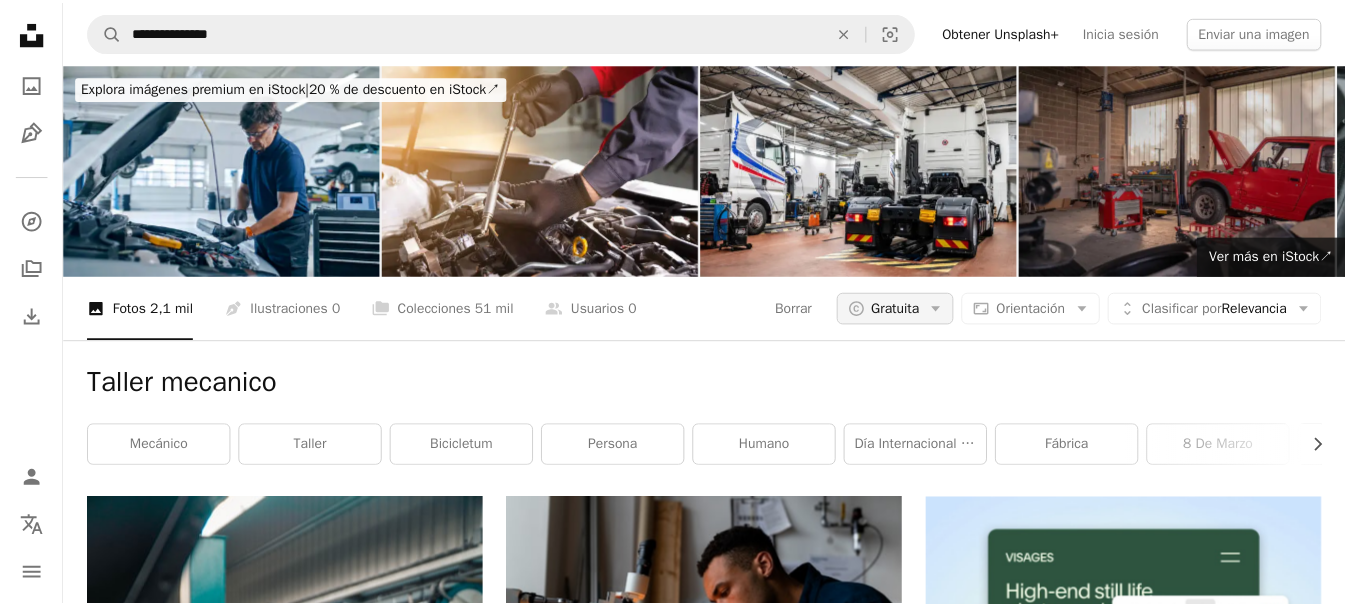 scroll, scrollTop: 100, scrollLeft: 0, axis: vertical 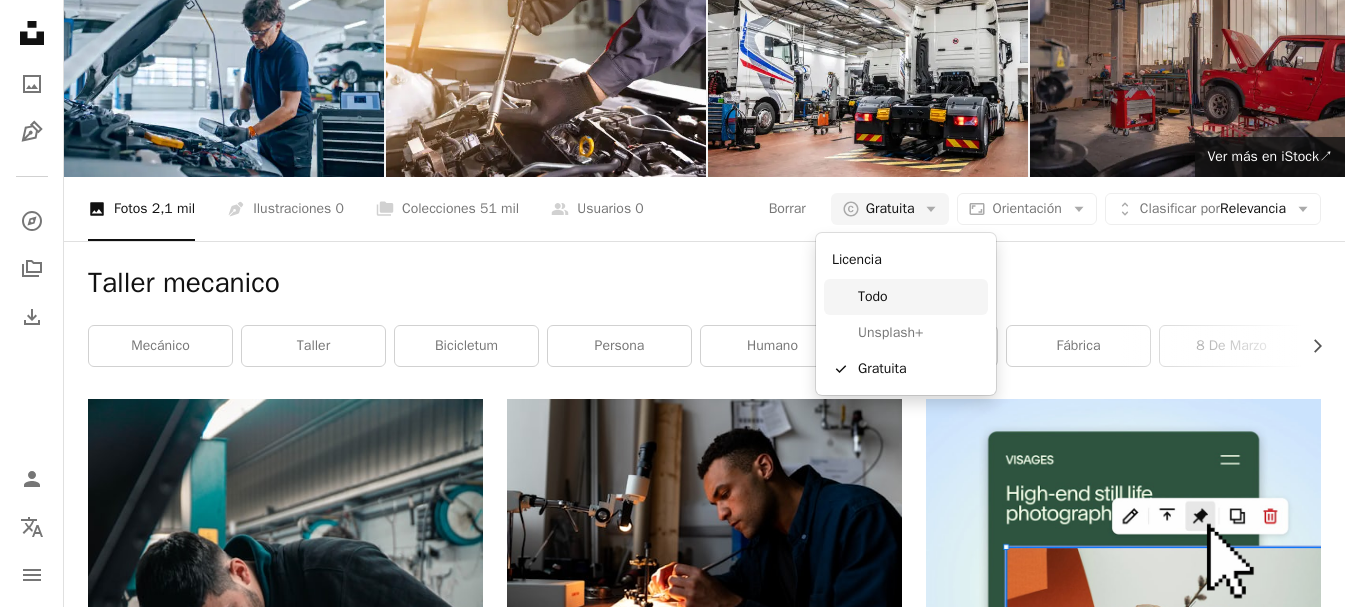 click on "Todo" at bounding box center (919, 297) 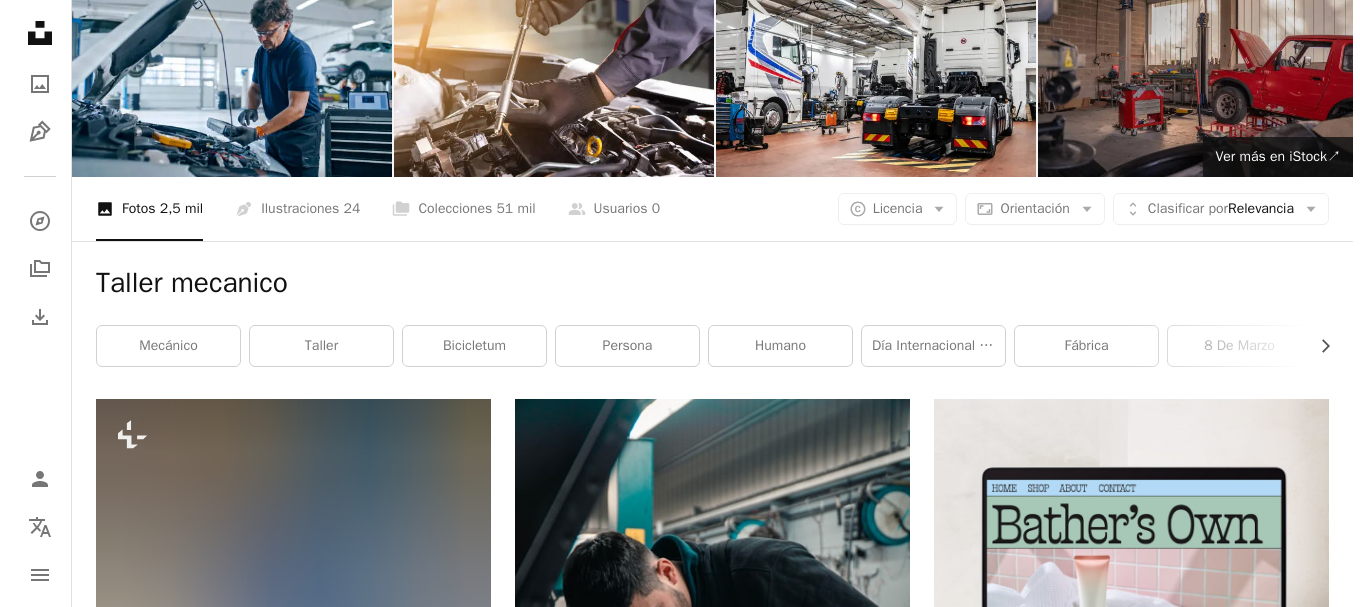 scroll, scrollTop: 5000, scrollLeft: 0, axis: vertical 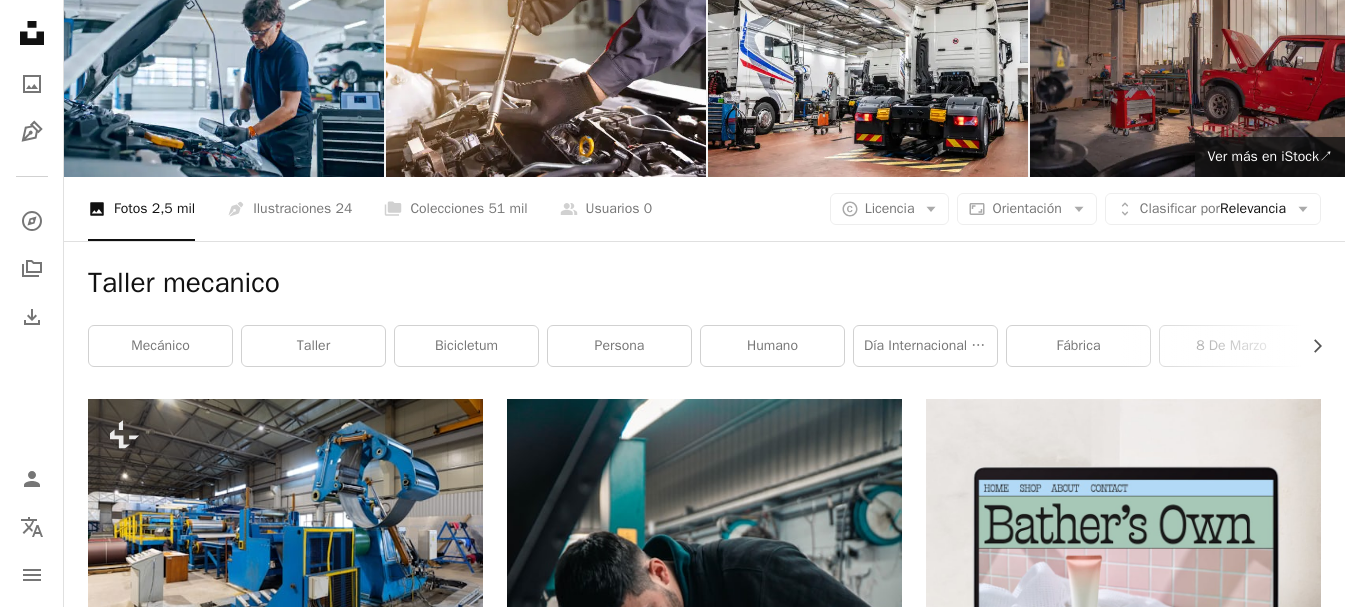 click at bounding box center [1123, 5252] 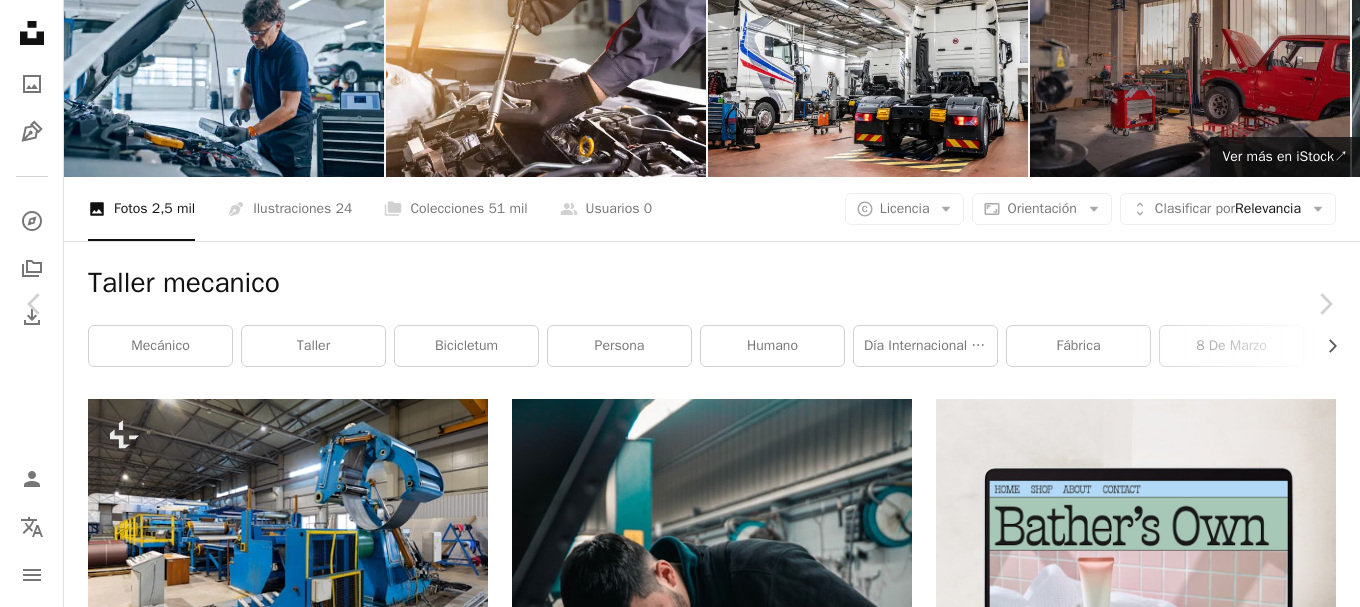 scroll, scrollTop: 2201, scrollLeft: 0, axis: vertical 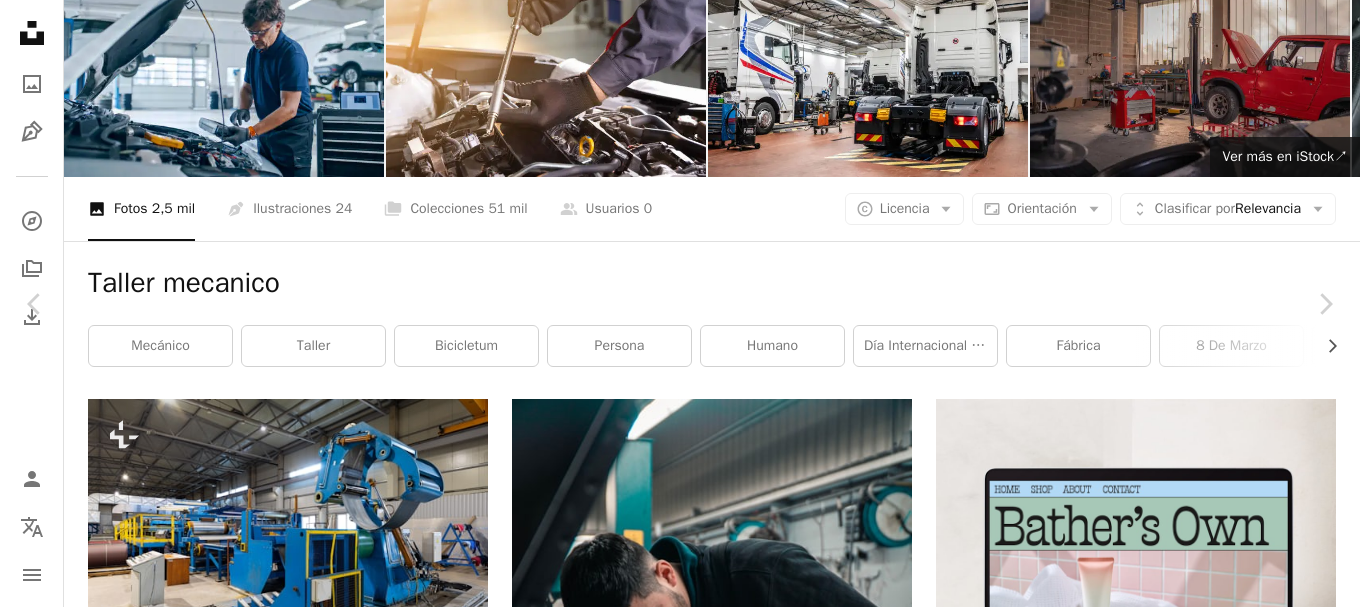 click on "A lock   Descargar" at bounding box center (786, 9989) 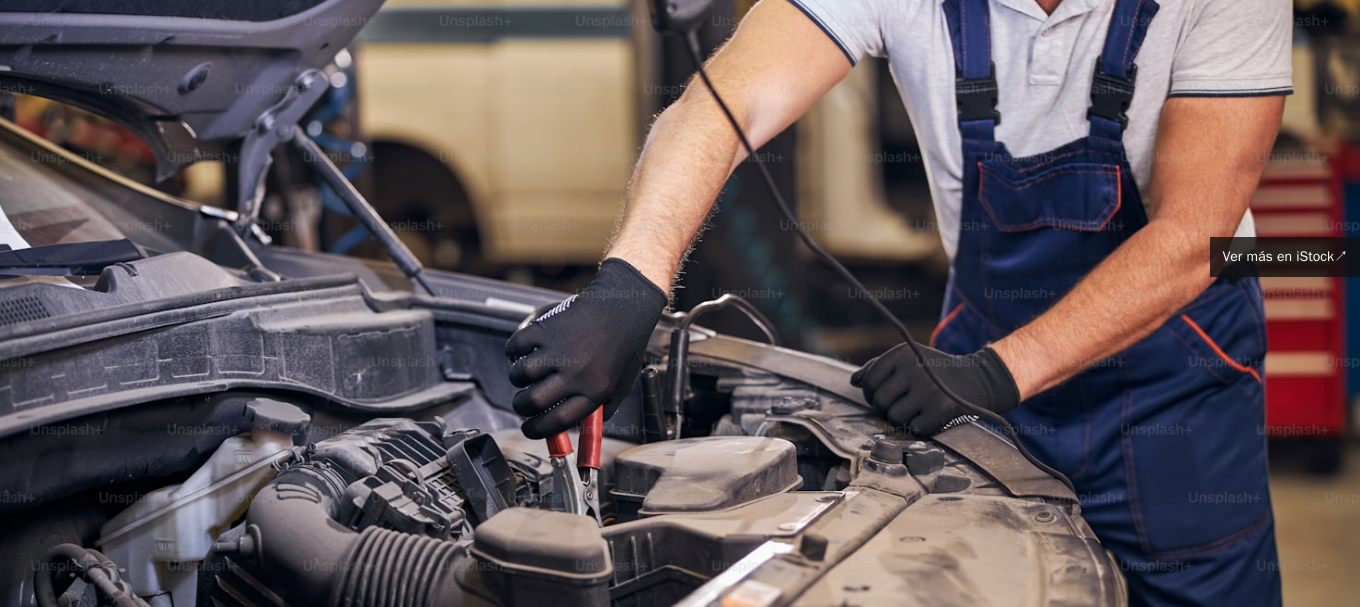 scroll, scrollTop: 141, scrollLeft: 0, axis: vertical 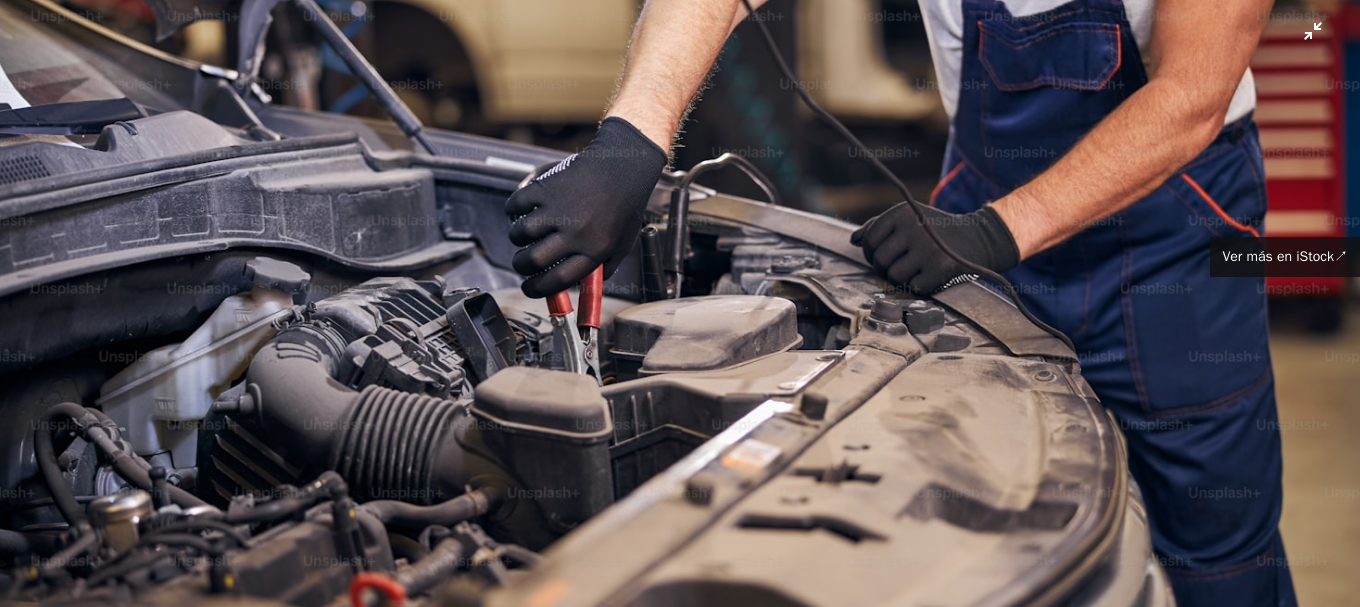 click at bounding box center [680, 312] 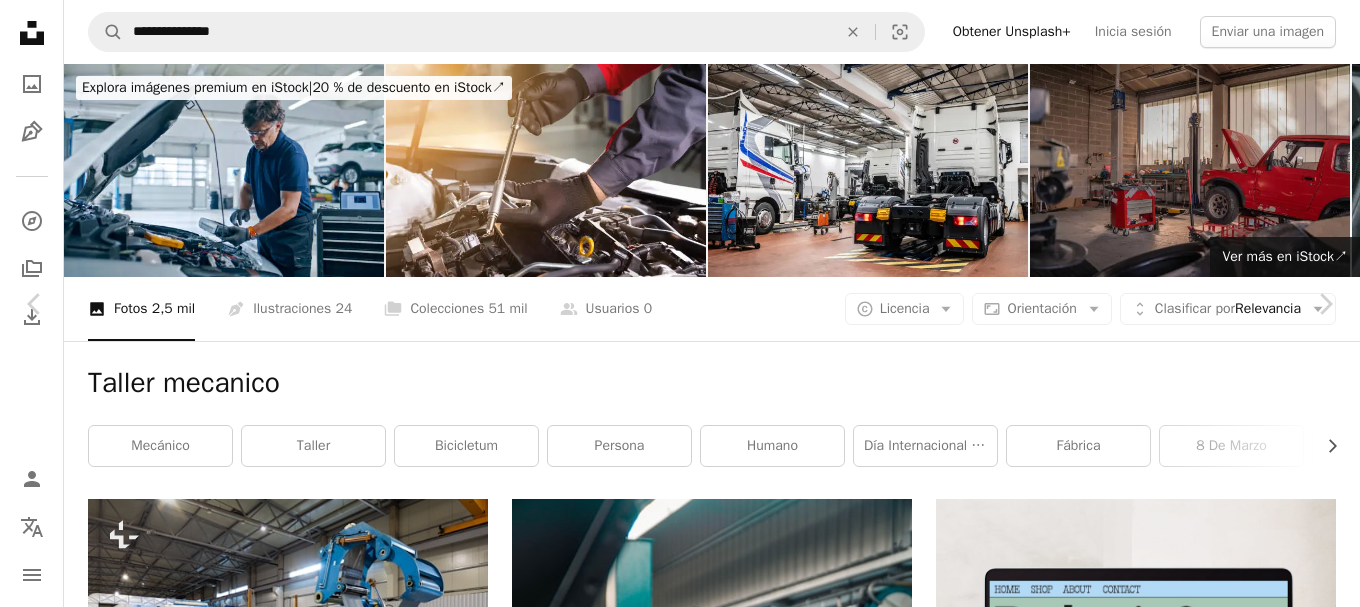 click at bounding box center [673, 10117] 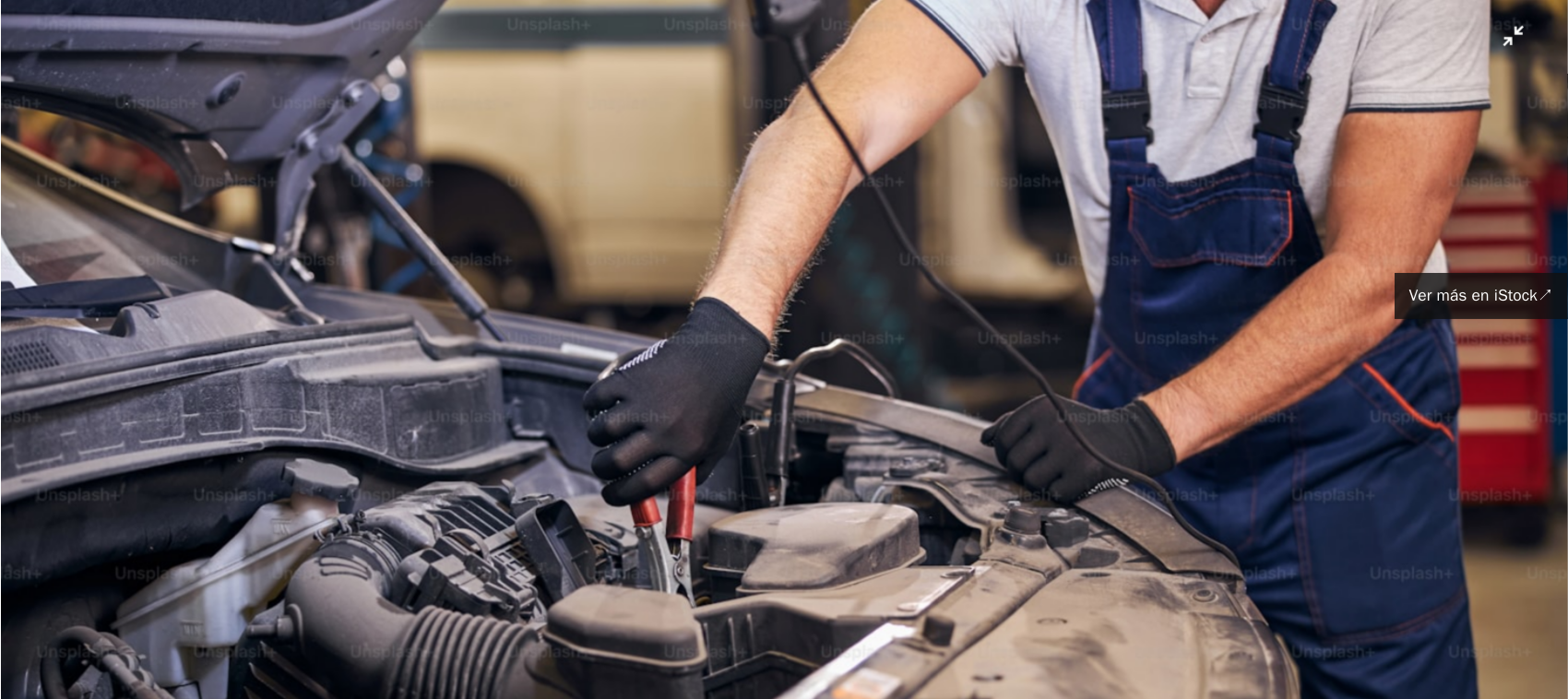 scroll, scrollTop: 130, scrollLeft: 0, axis: vertical 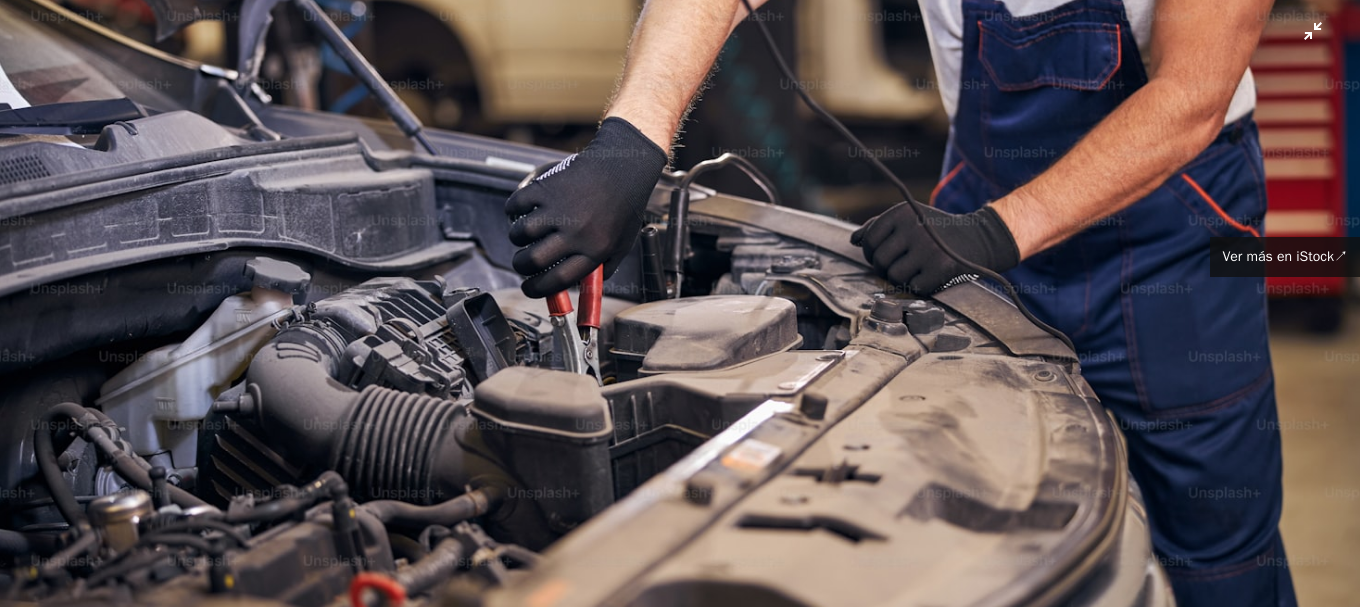 type 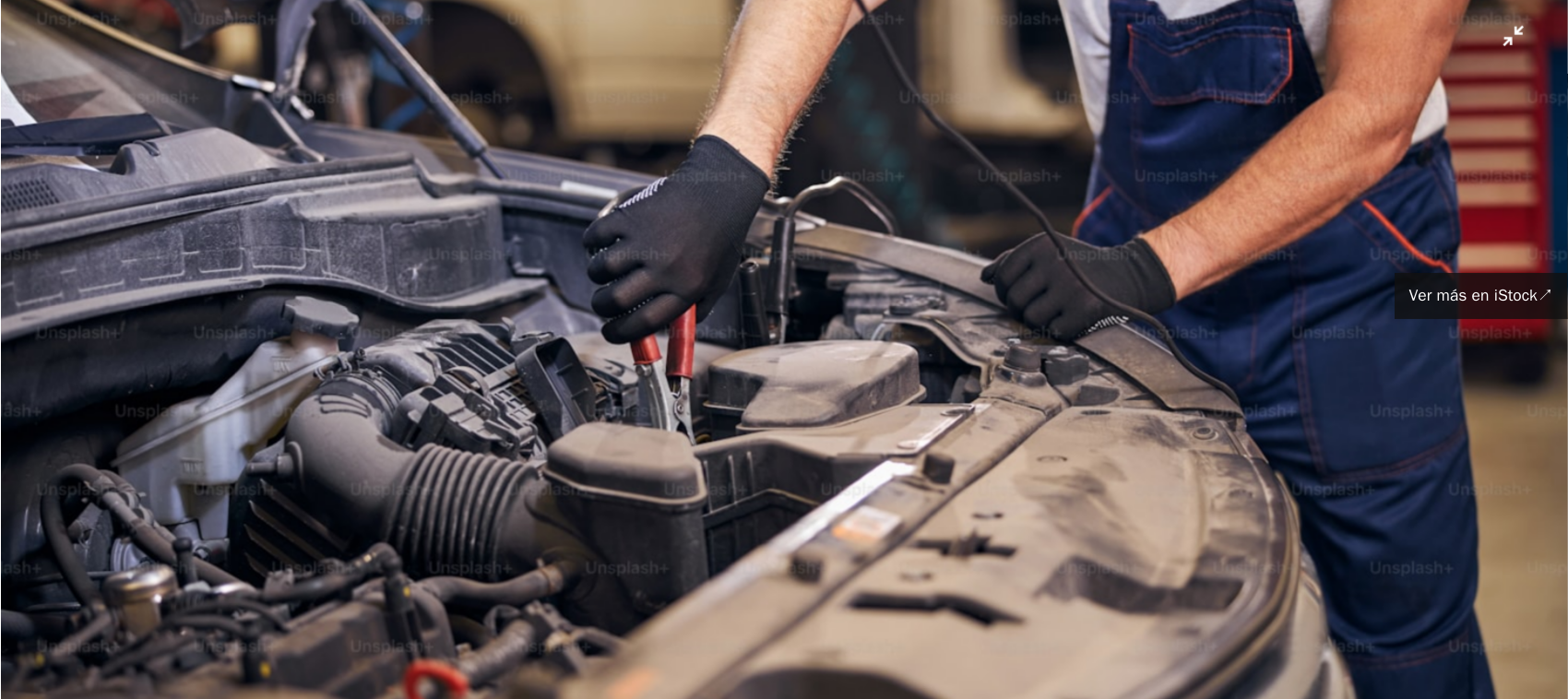 scroll, scrollTop: 56, scrollLeft: 0, axis: vertical 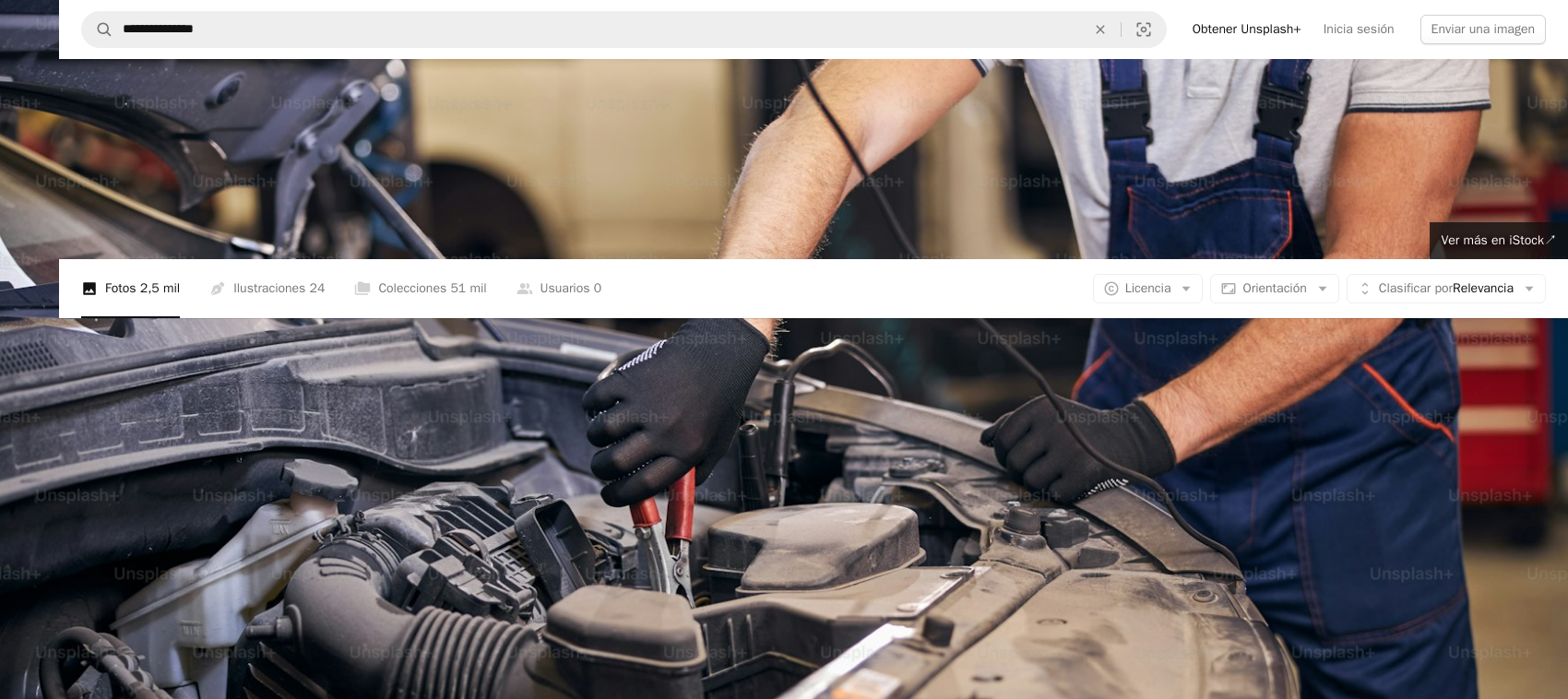 click at bounding box center (784, 522) 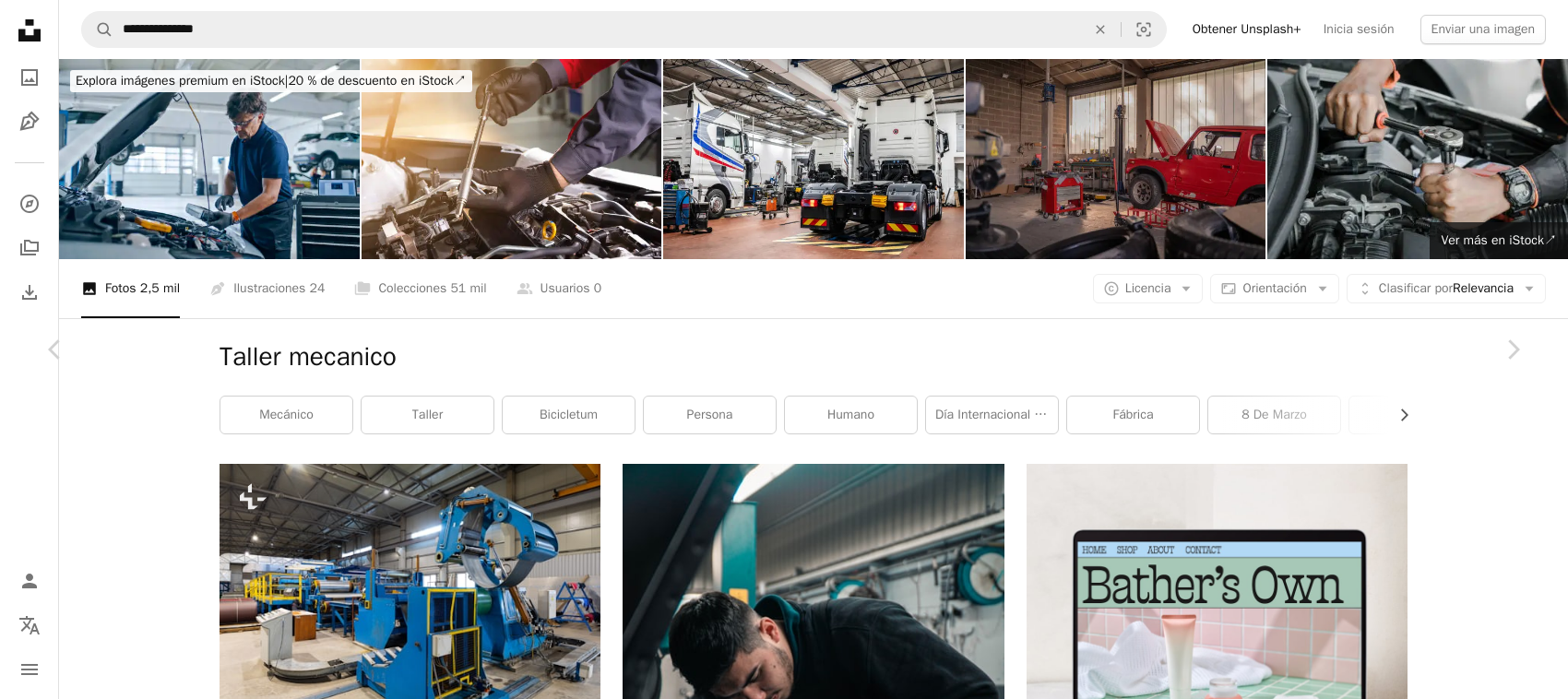 click on "Zoom in" at bounding box center (777, 9594) 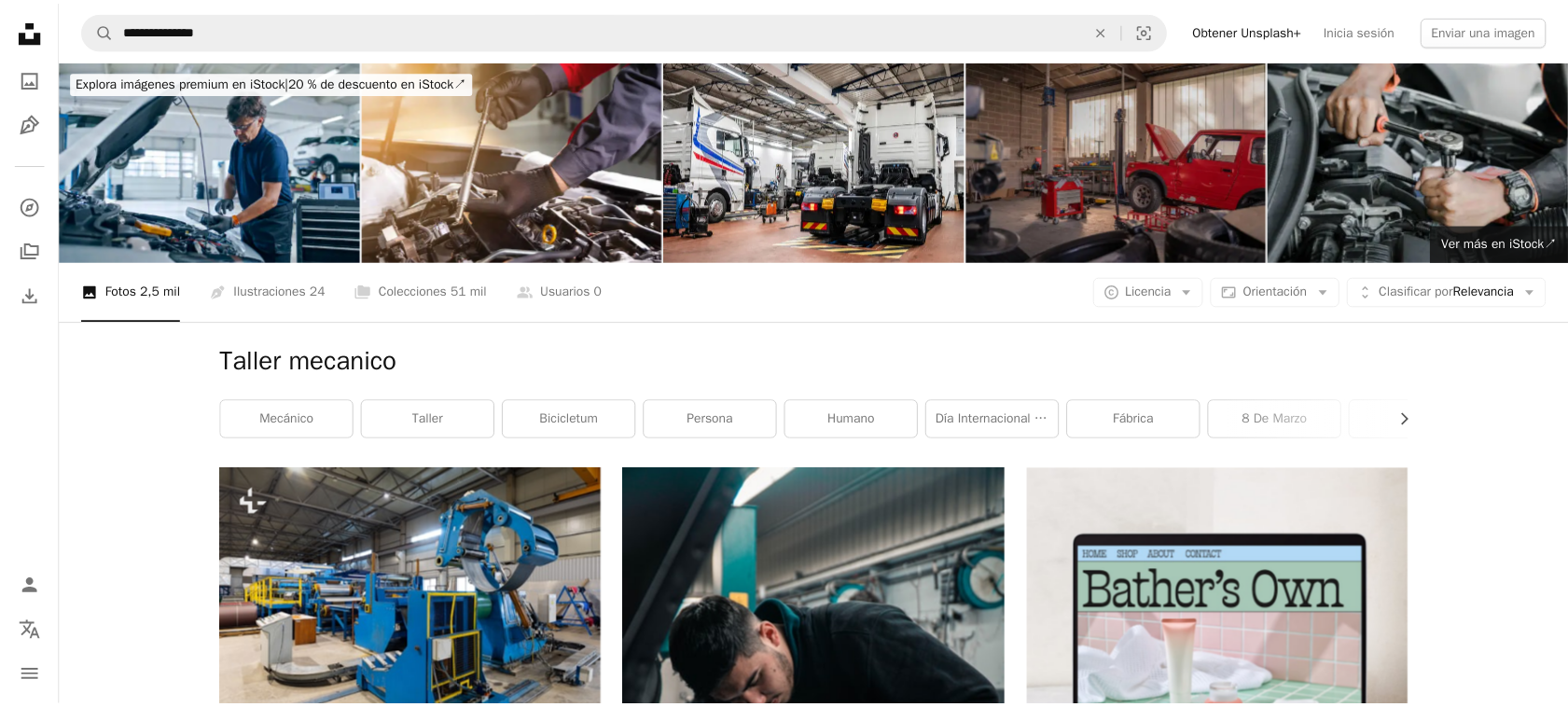 scroll, scrollTop: 5829, scrollLeft: 0, axis: vertical 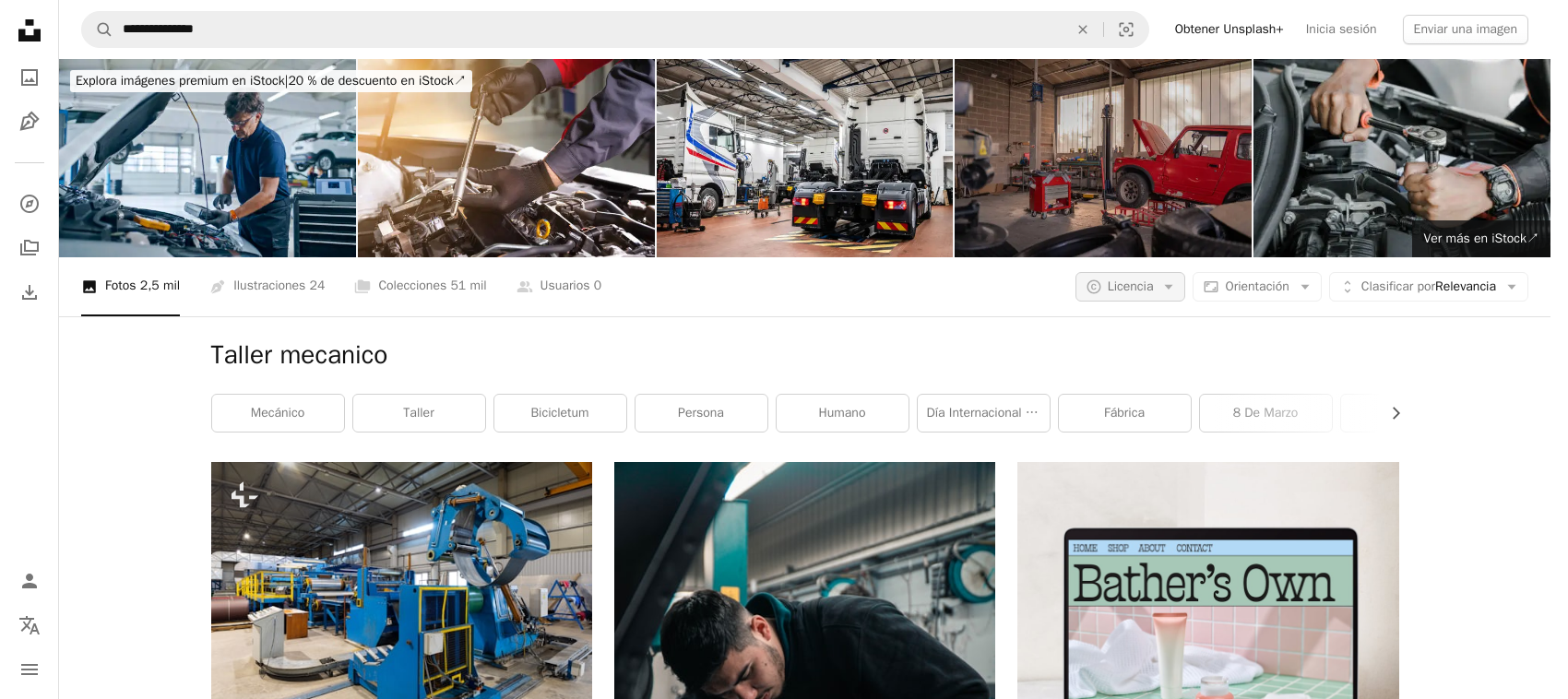 click on "A copyright icon © Licencia Arrow down" at bounding box center (1131, 287) 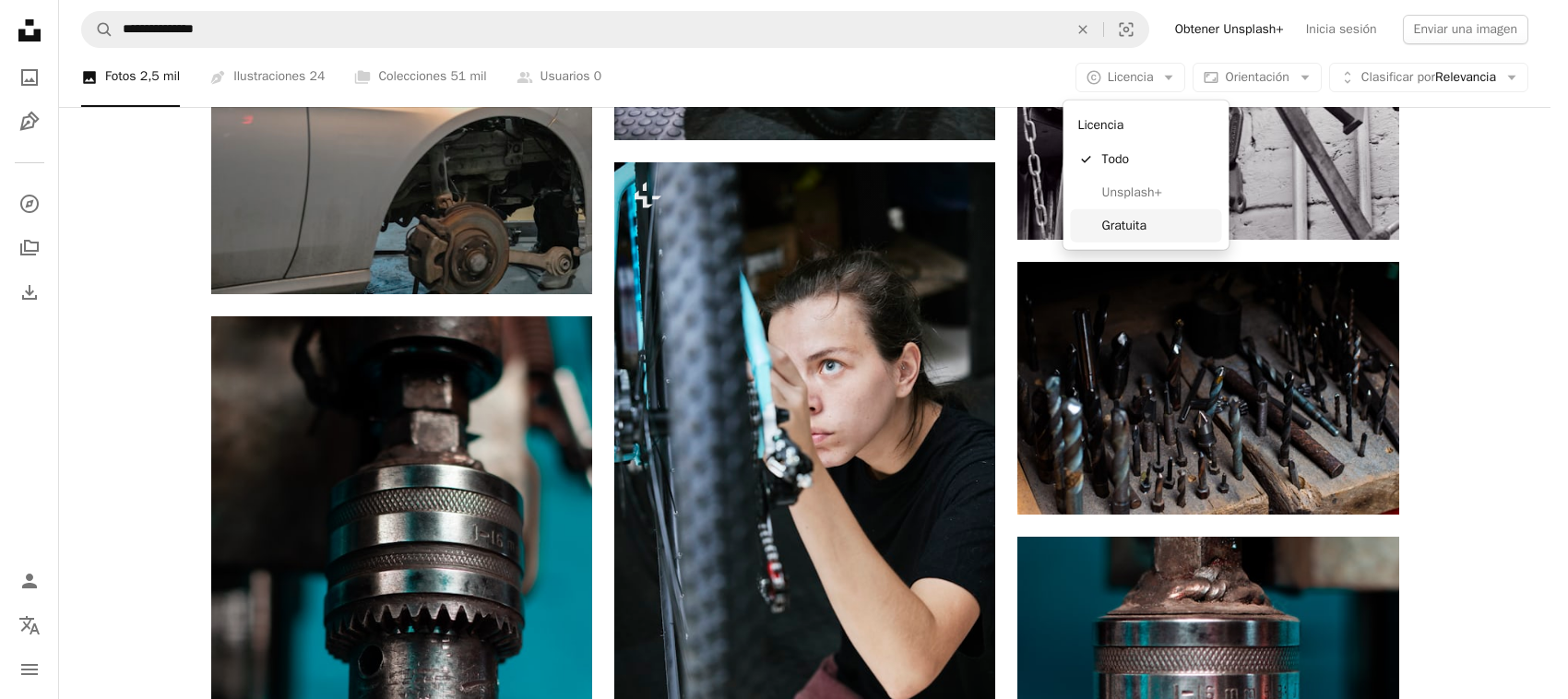 click on "Gratuita" at bounding box center (1158, 226) 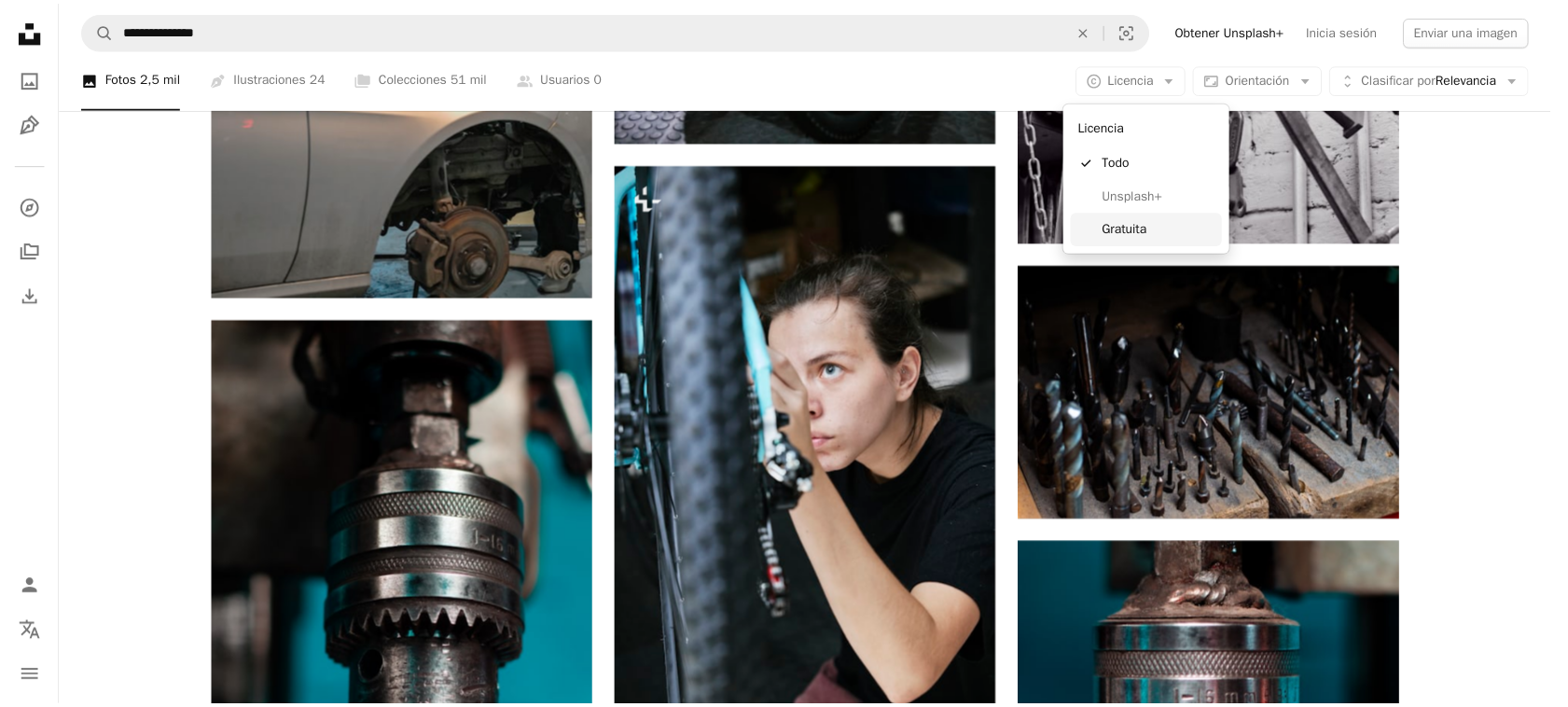 scroll, scrollTop: 5829, scrollLeft: 0, axis: vertical 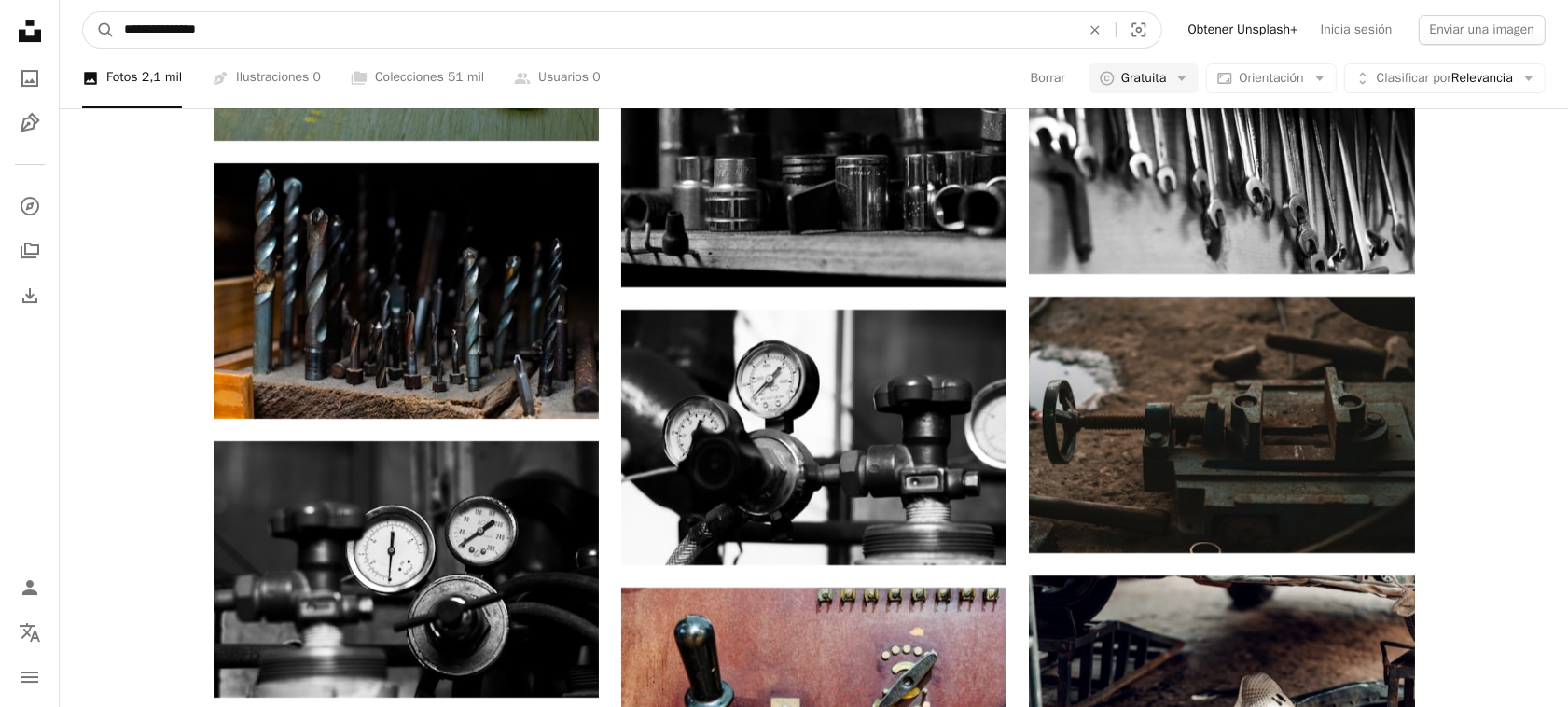 click on "**********" at bounding box center [594, 30] 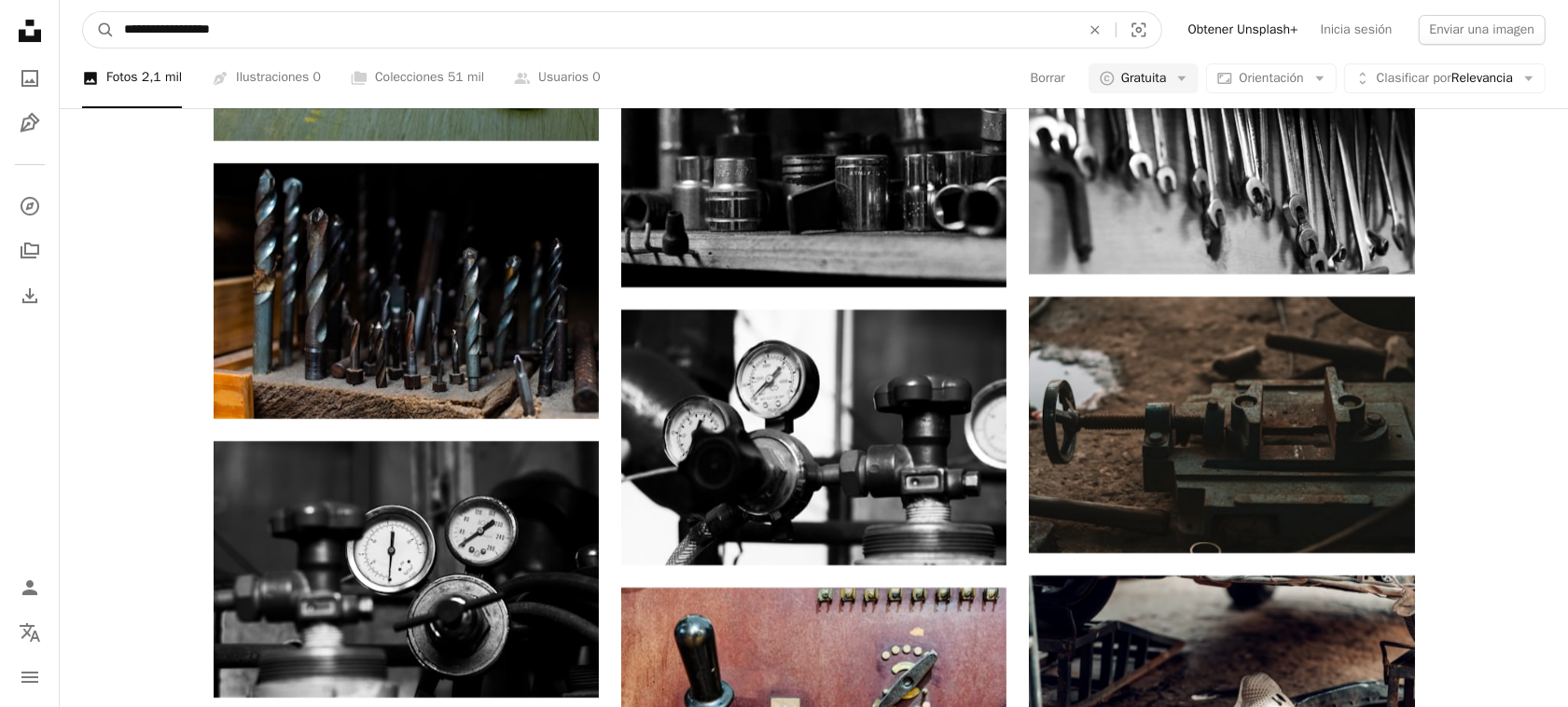 type on "**********" 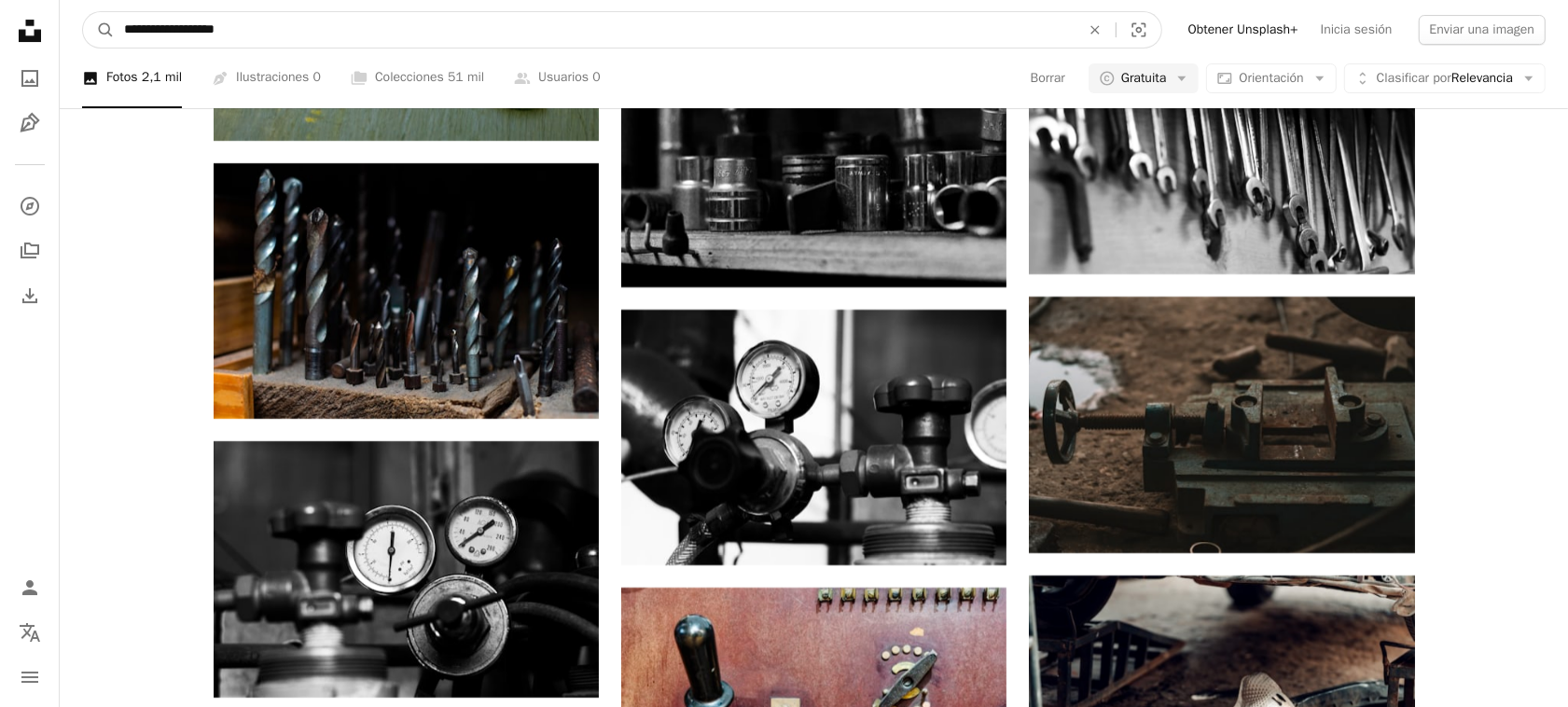 click on "A magnifying glass" at bounding box center (99, 30) 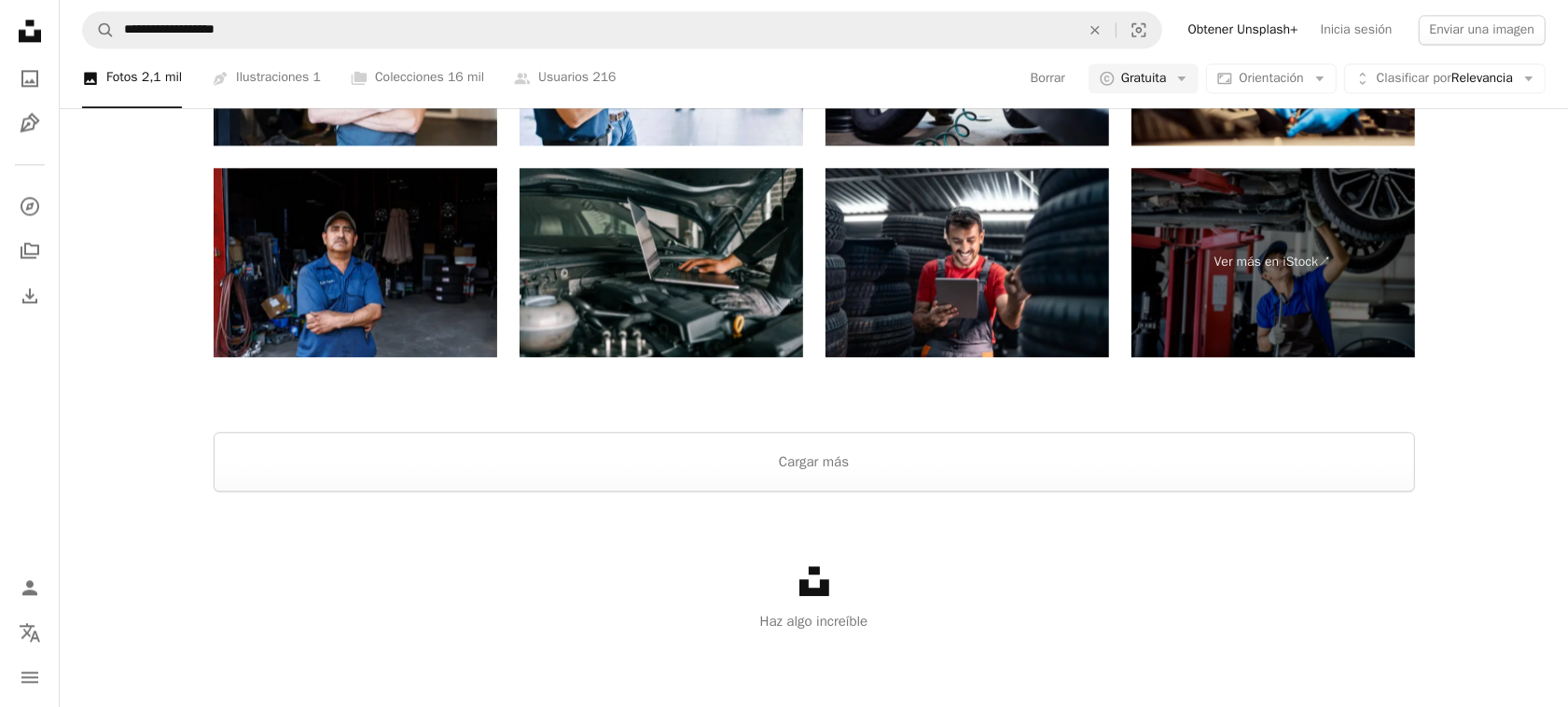 scroll, scrollTop: 490, scrollLeft: 0, axis: vertical 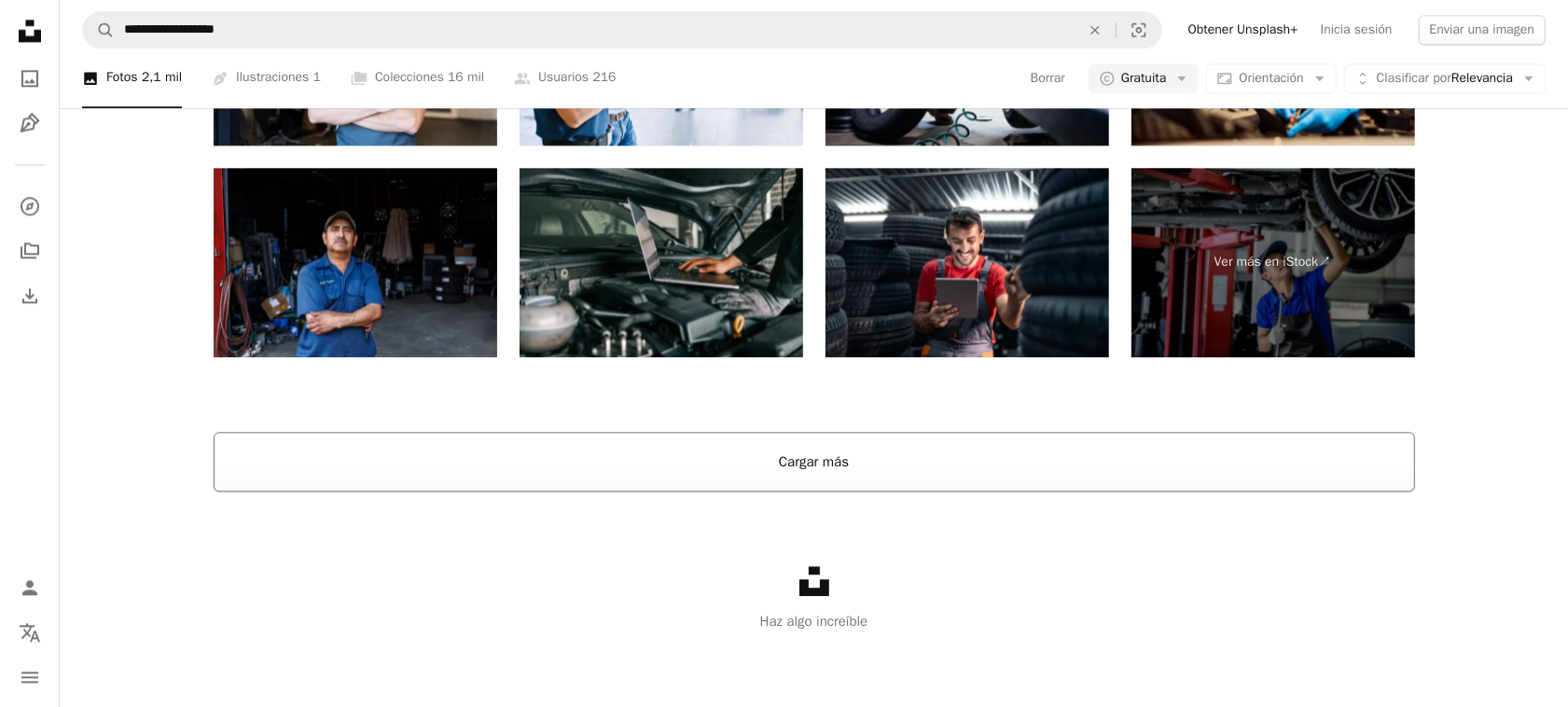 click on "Cargar más" at bounding box center [814, 462] 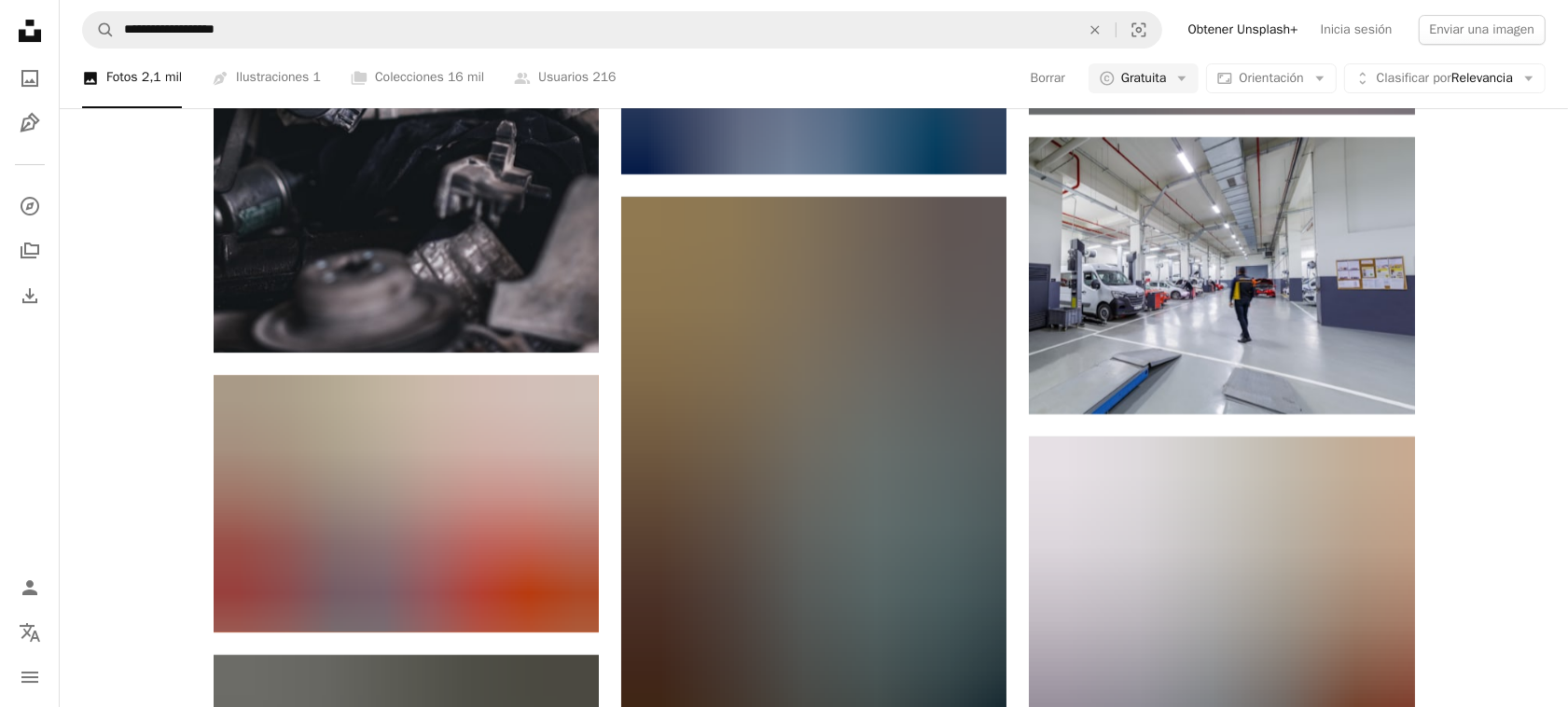 scroll, scrollTop: 7028, scrollLeft: 0, axis: vertical 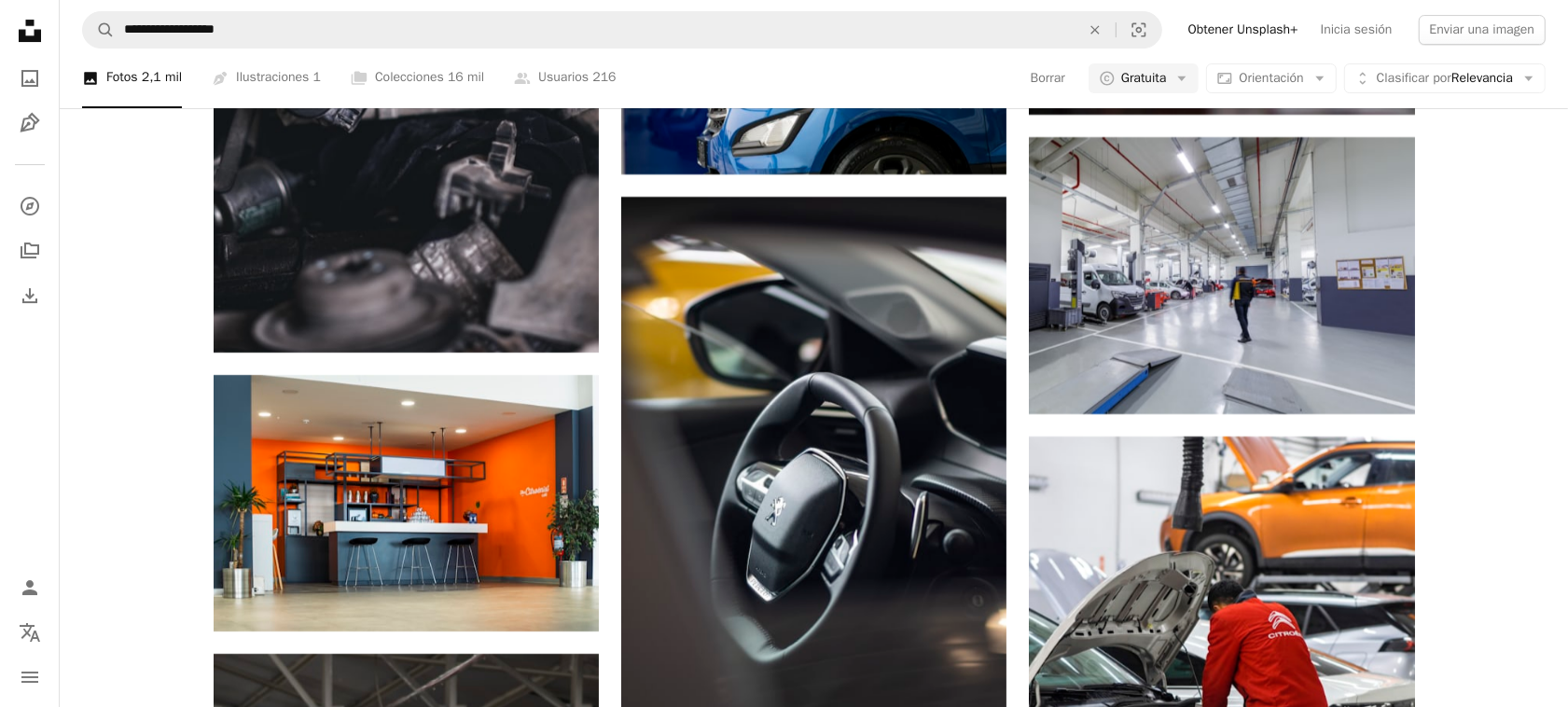 click at bounding box center [813, -4975] 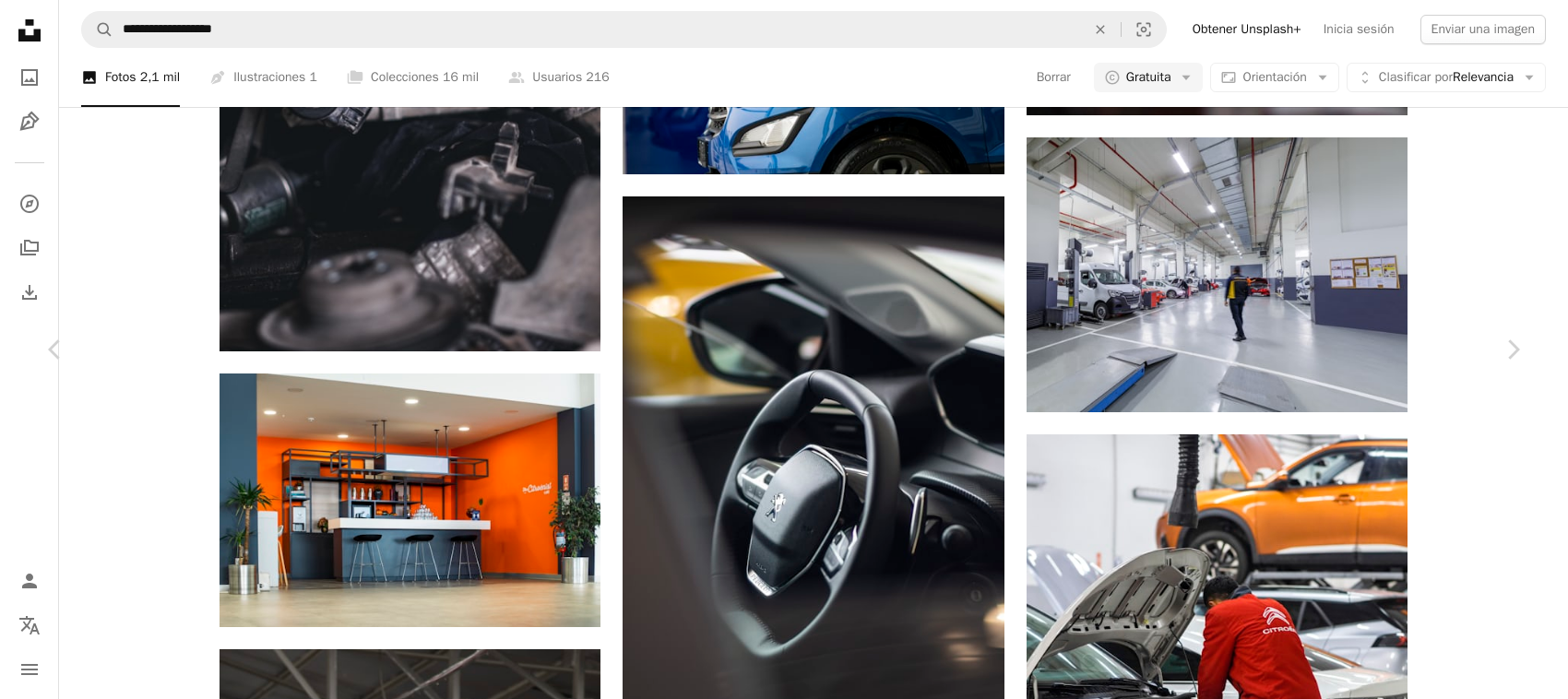 click on "Descargar gratis" at bounding box center (1332, 6220) 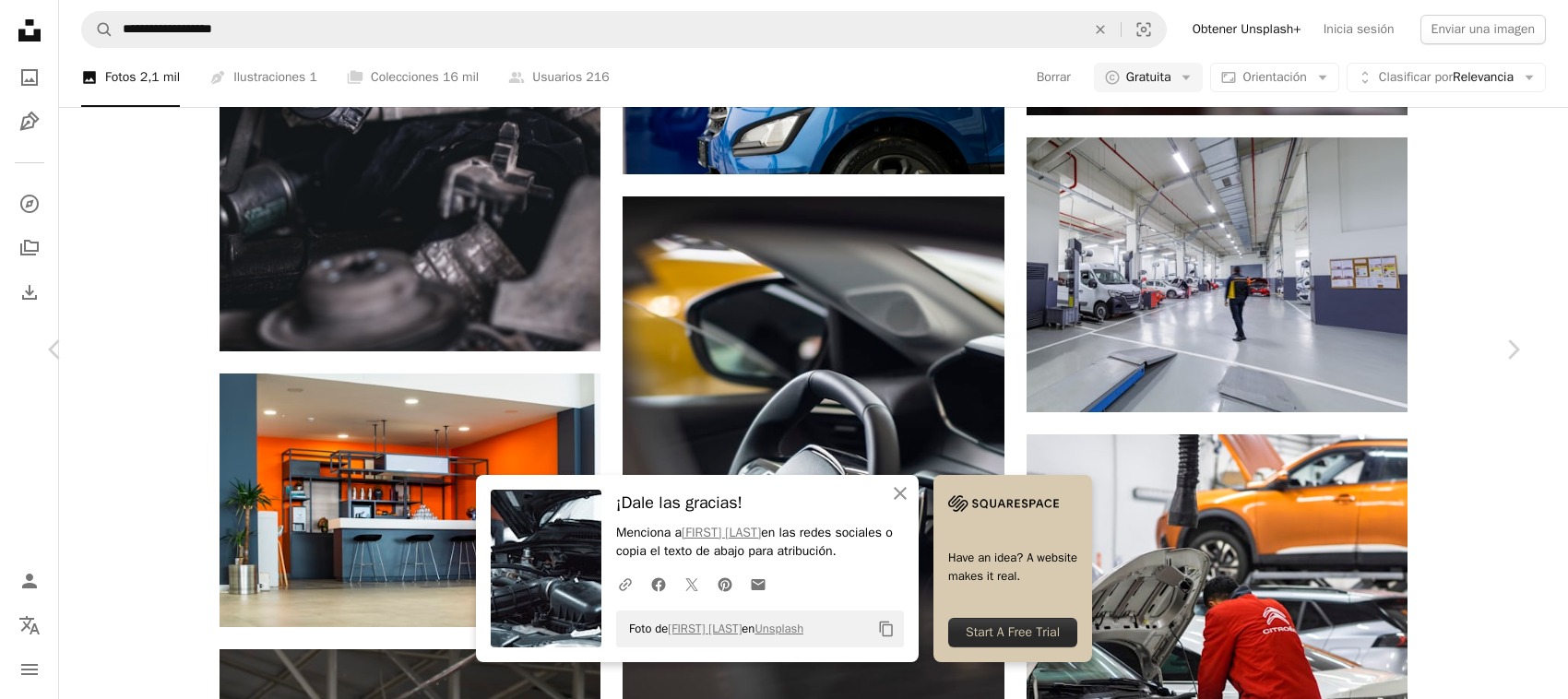 scroll, scrollTop: 1499, scrollLeft: 0, axis: vertical 